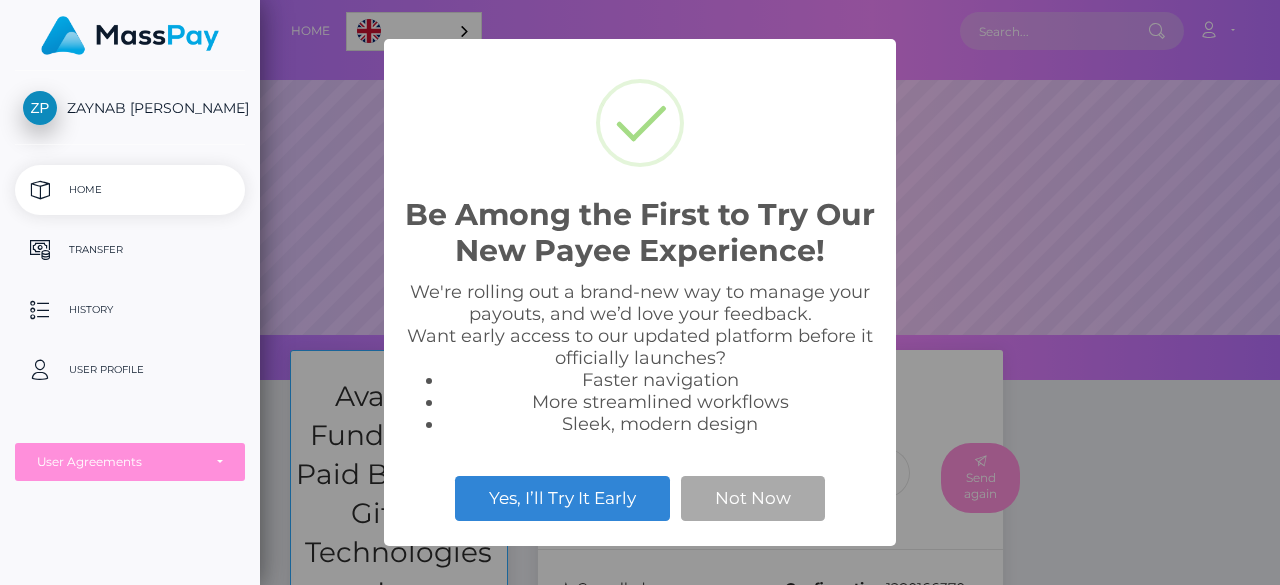 scroll, scrollTop: 0, scrollLeft: 0, axis: both 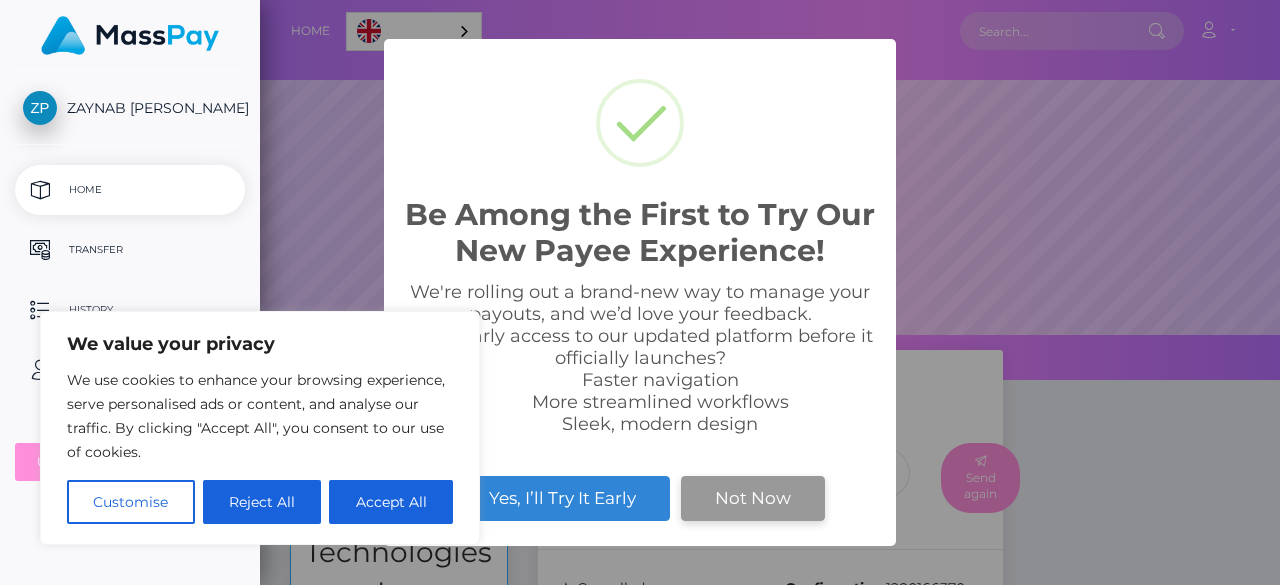 click on "Not Now" at bounding box center [753, 498] 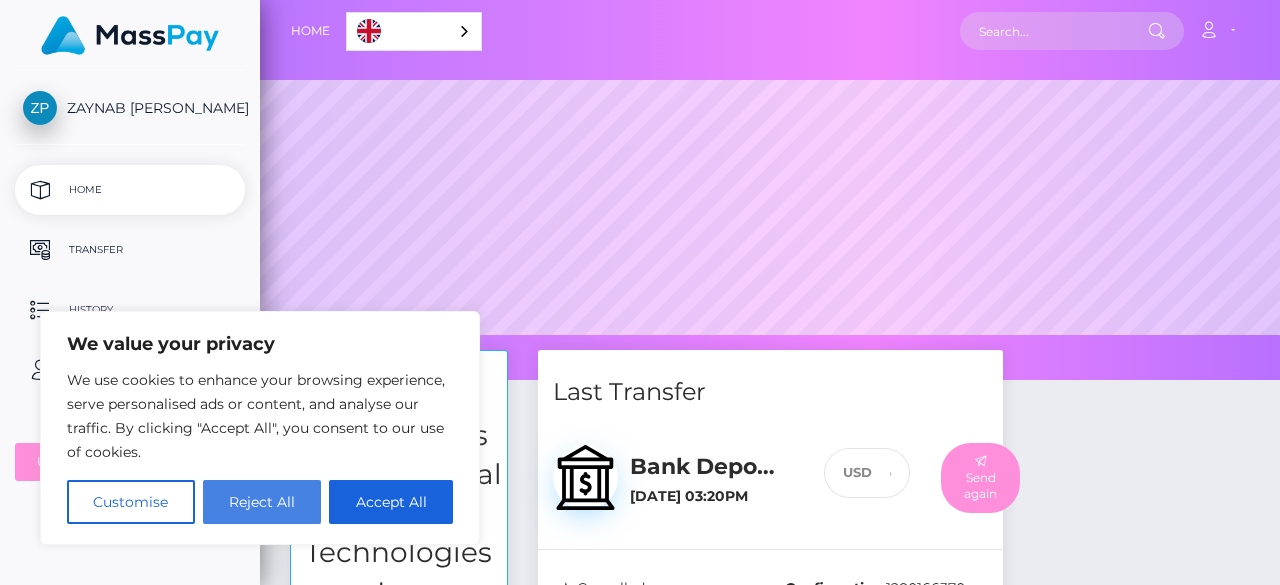 click on "Reject All" at bounding box center [262, 502] 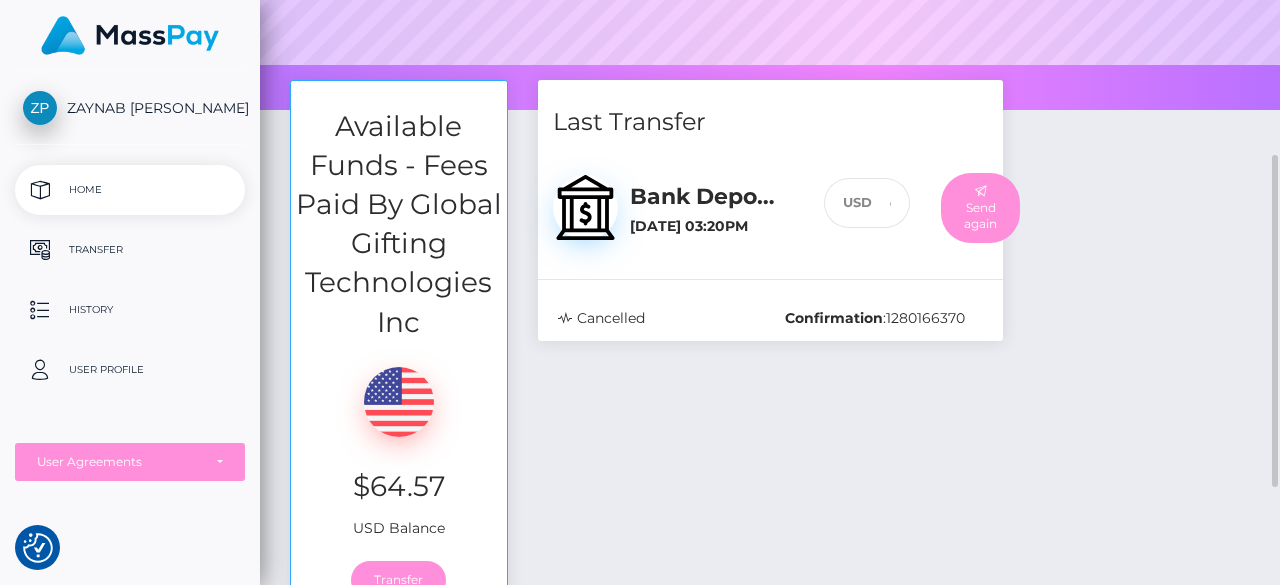 scroll, scrollTop: 270, scrollLeft: 0, axis: vertical 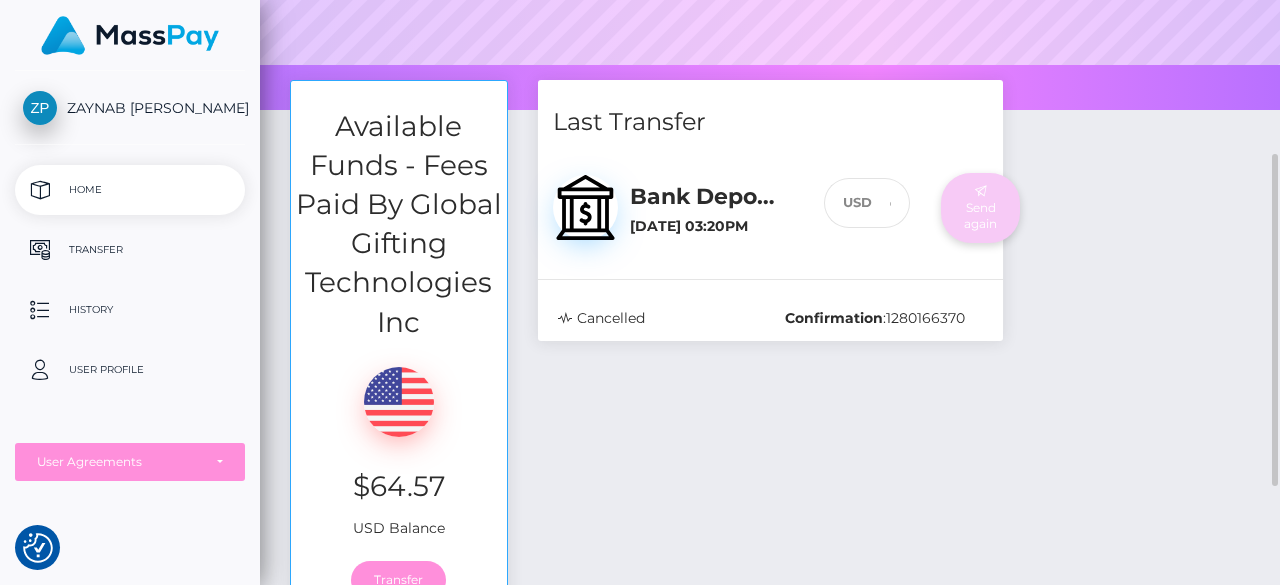 click on "Send again" at bounding box center (980, 208) 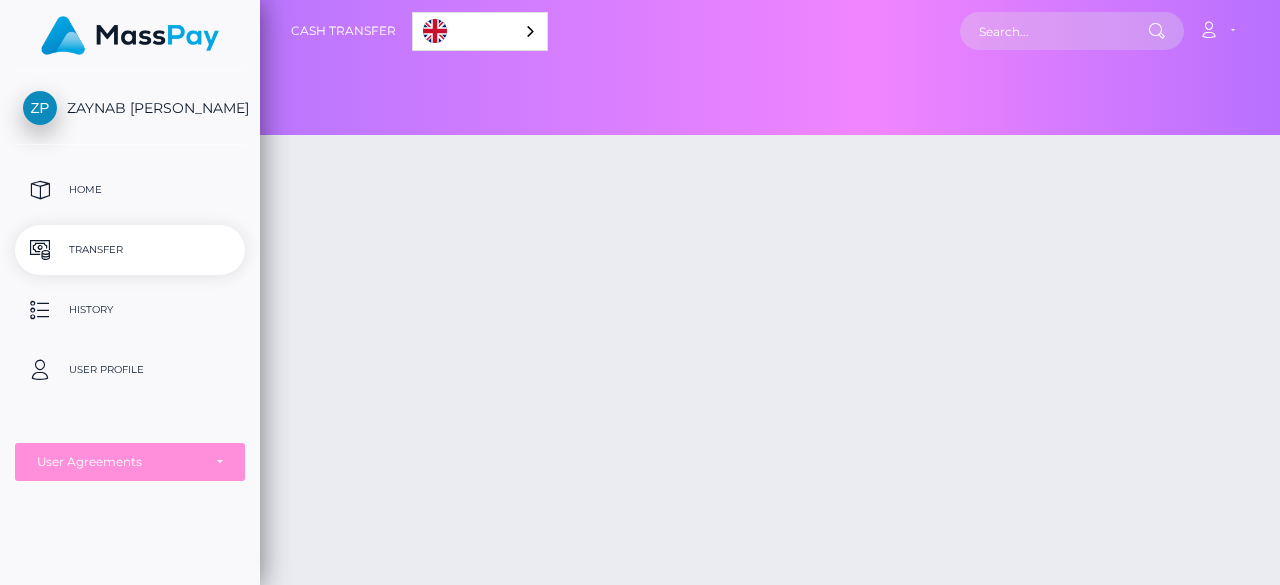 scroll, scrollTop: 0, scrollLeft: 0, axis: both 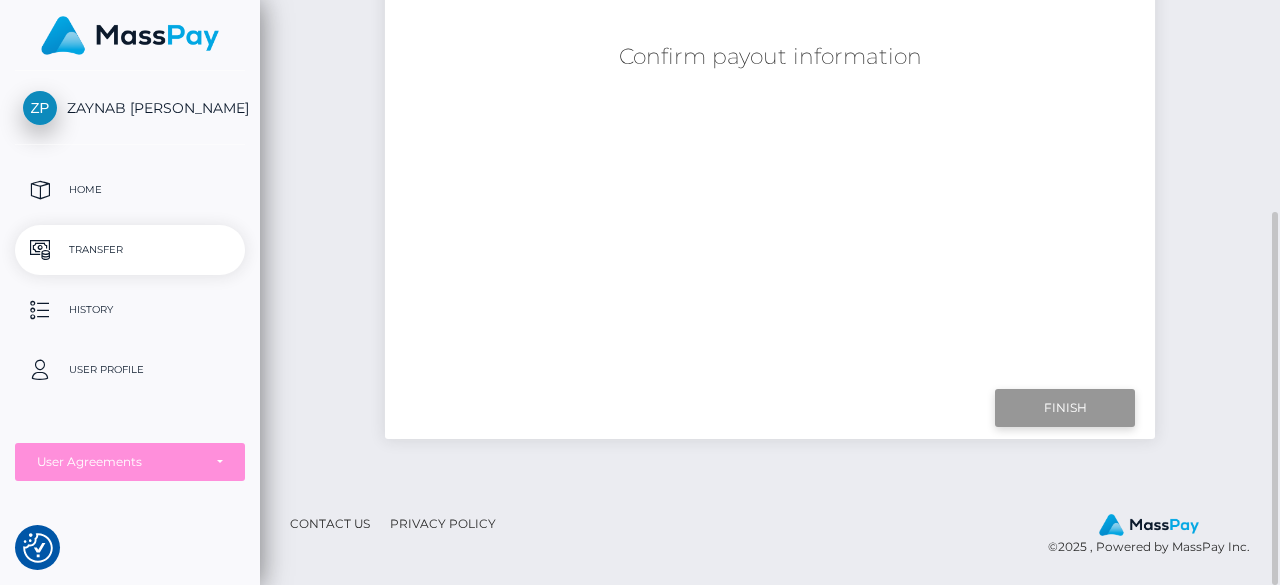 click on "Finish" at bounding box center (1065, 408) 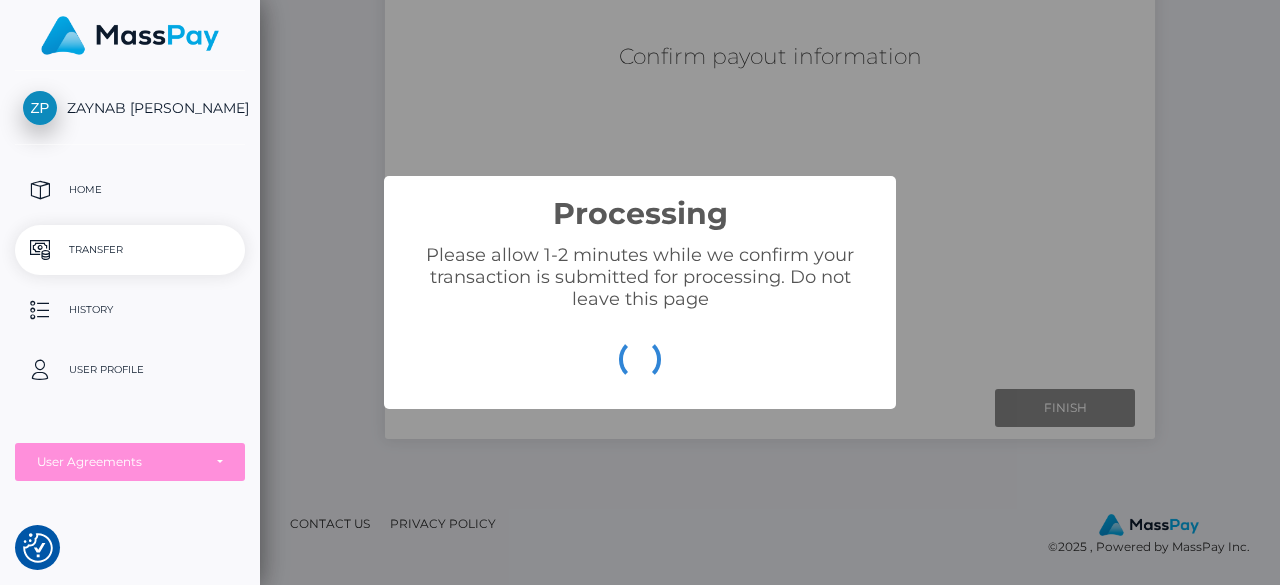click on "Processing × Please allow 1-2 minutes while we confirm your transaction is submitted for processing. Do not leave this page OK Cancel" at bounding box center [640, 292] 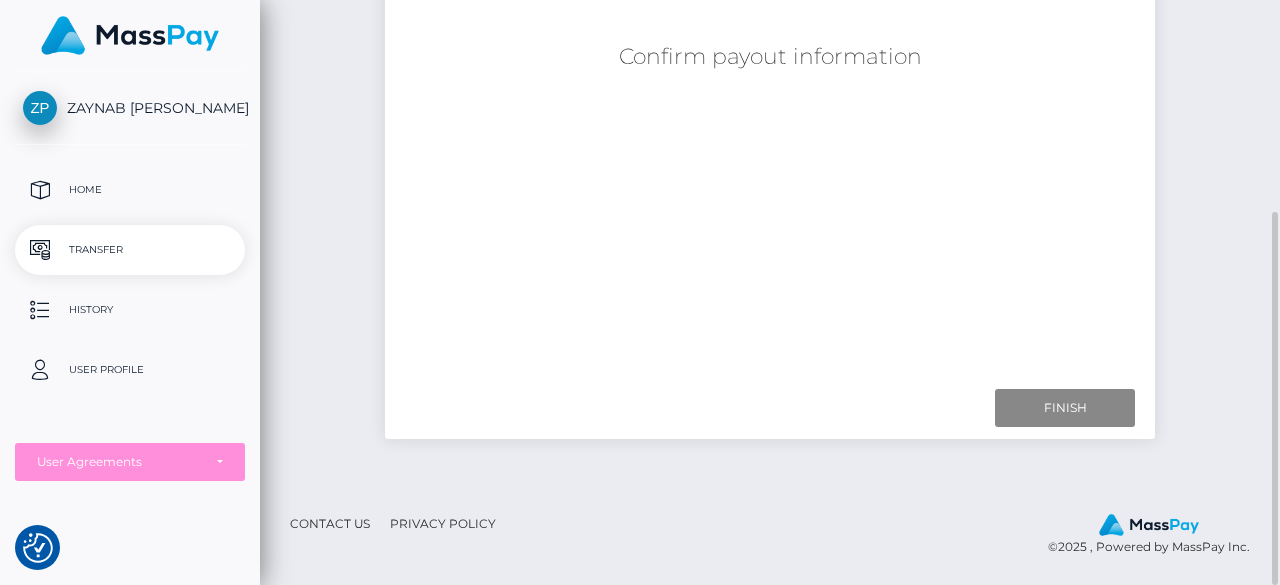 scroll, scrollTop: 0, scrollLeft: 0, axis: both 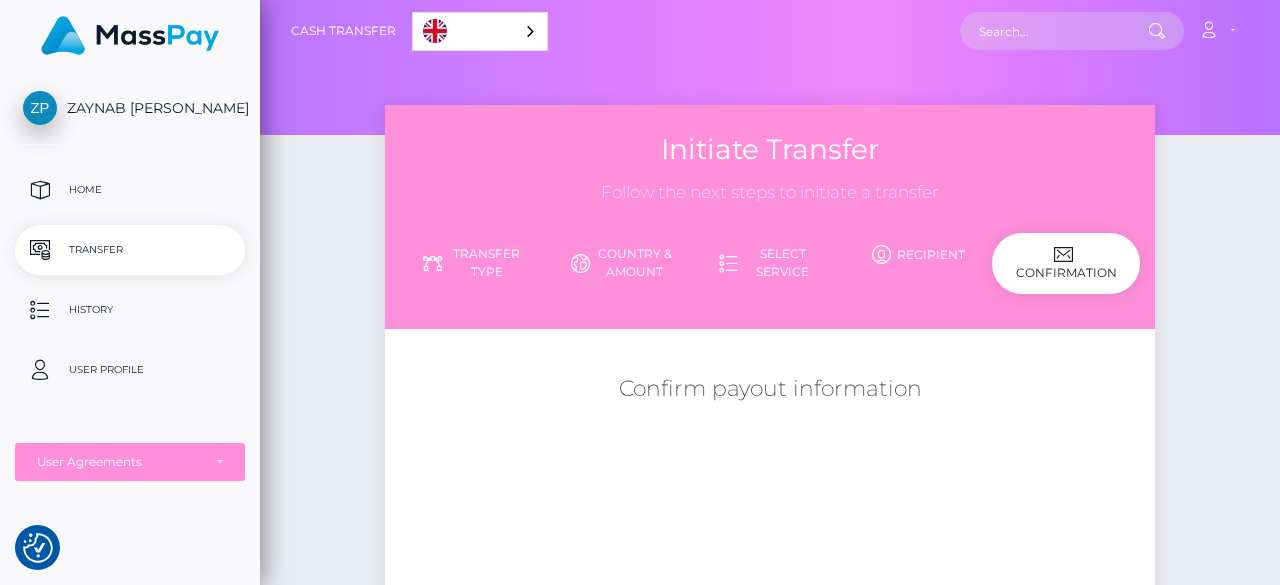 click on "Transfer" at bounding box center (130, 250) 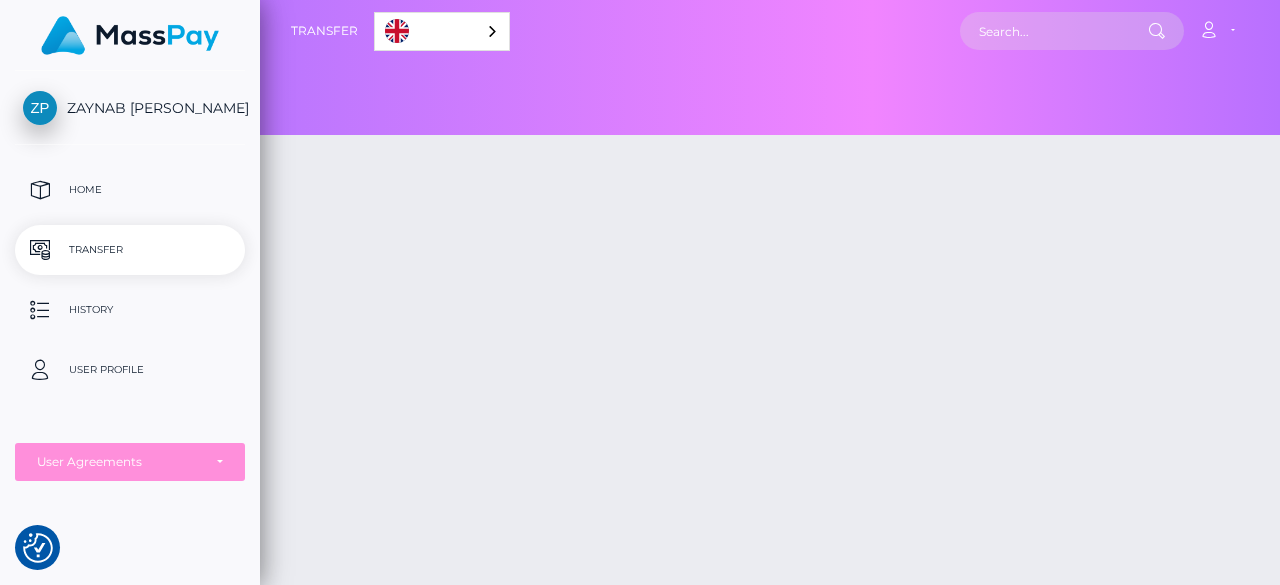 scroll, scrollTop: 0, scrollLeft: 0, axis: both 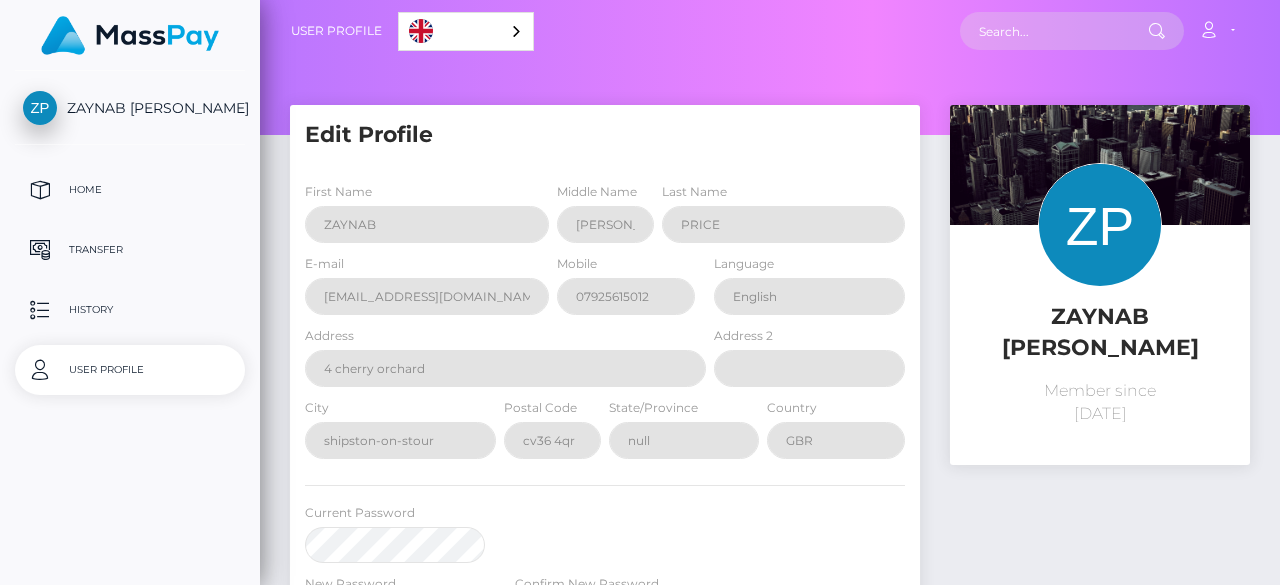 select 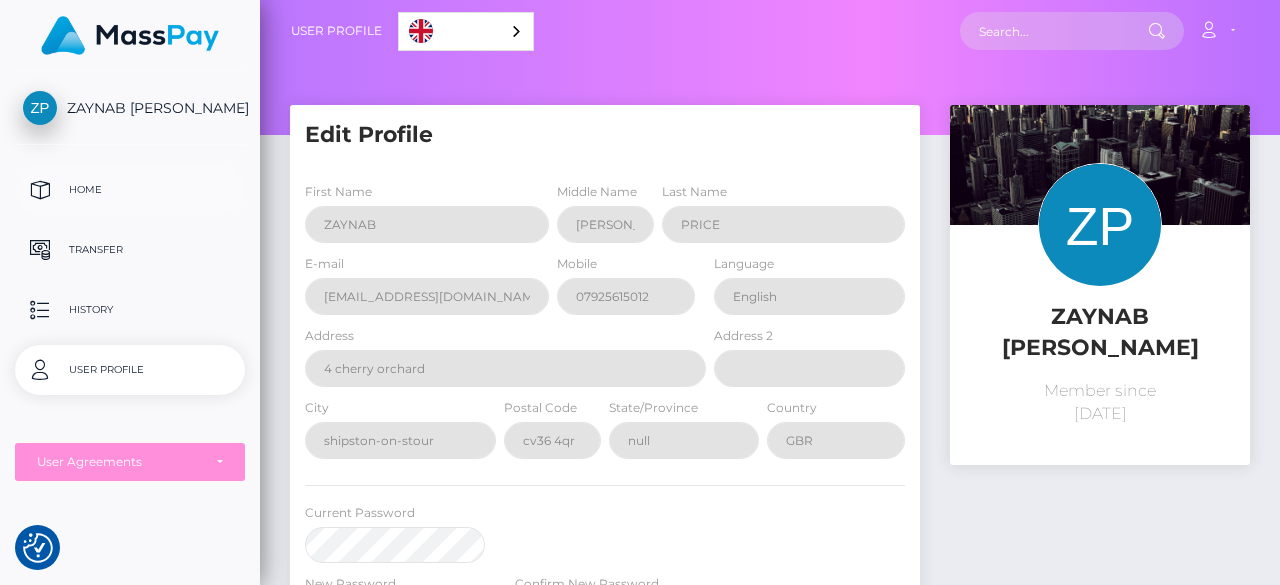 click on "Home" at bounding box center (130, 190) 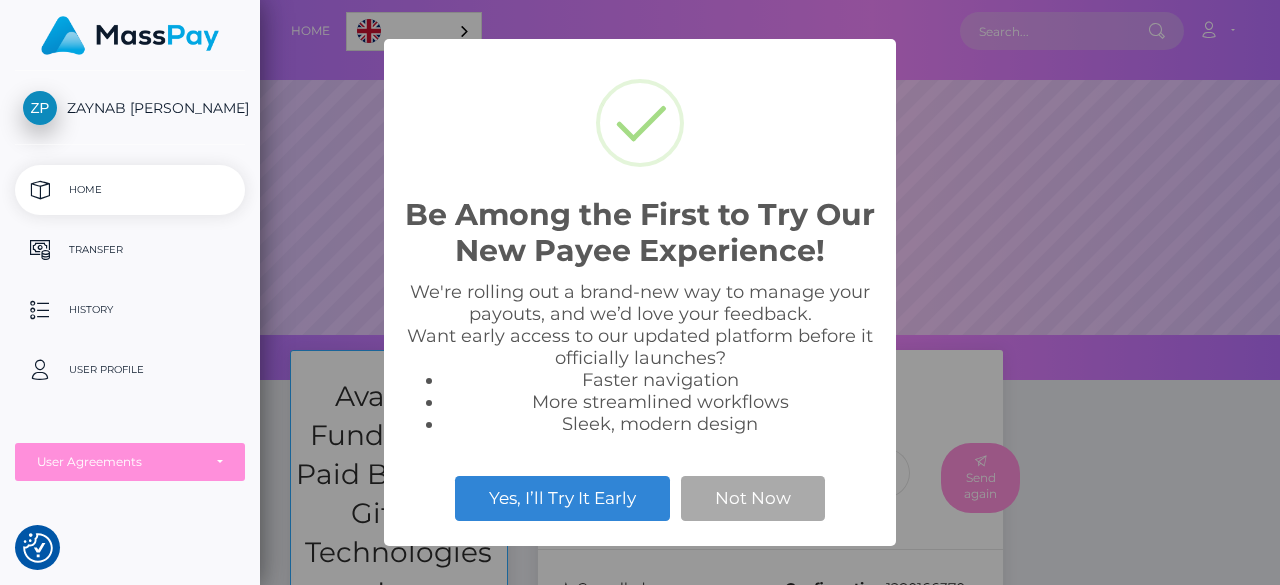 scroll, scrollTop: 0, scrollLeft: 0, axis: both 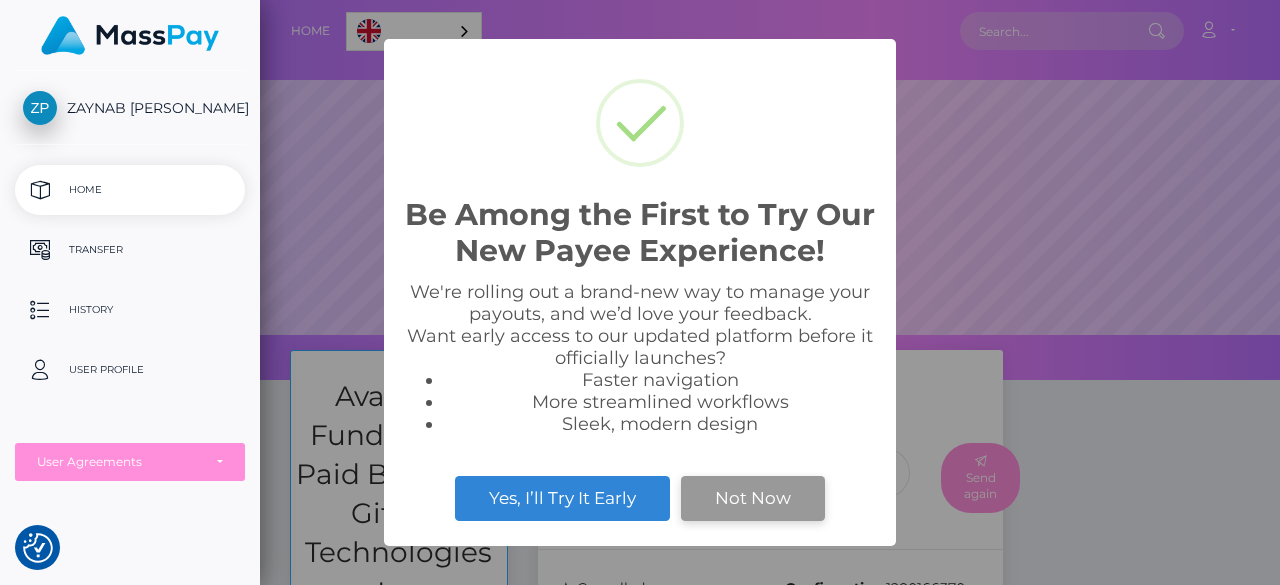 click on "Not Now" at bounding box center (753, 498) 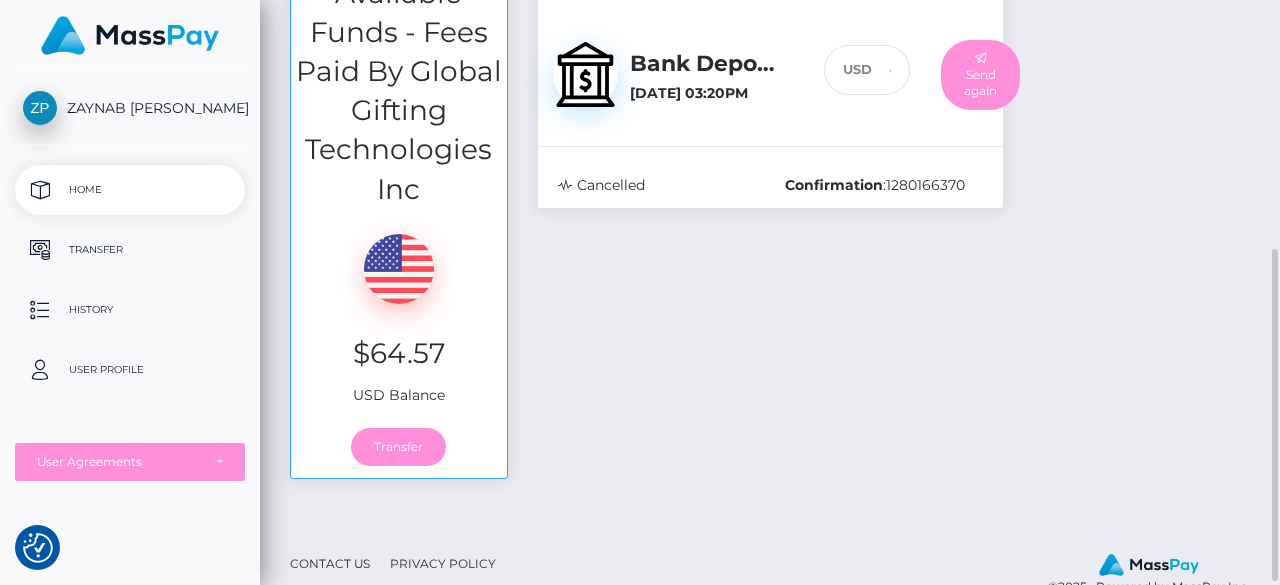 scroll, scrollTop: 416, scrollLeft: 0, axis: vertical 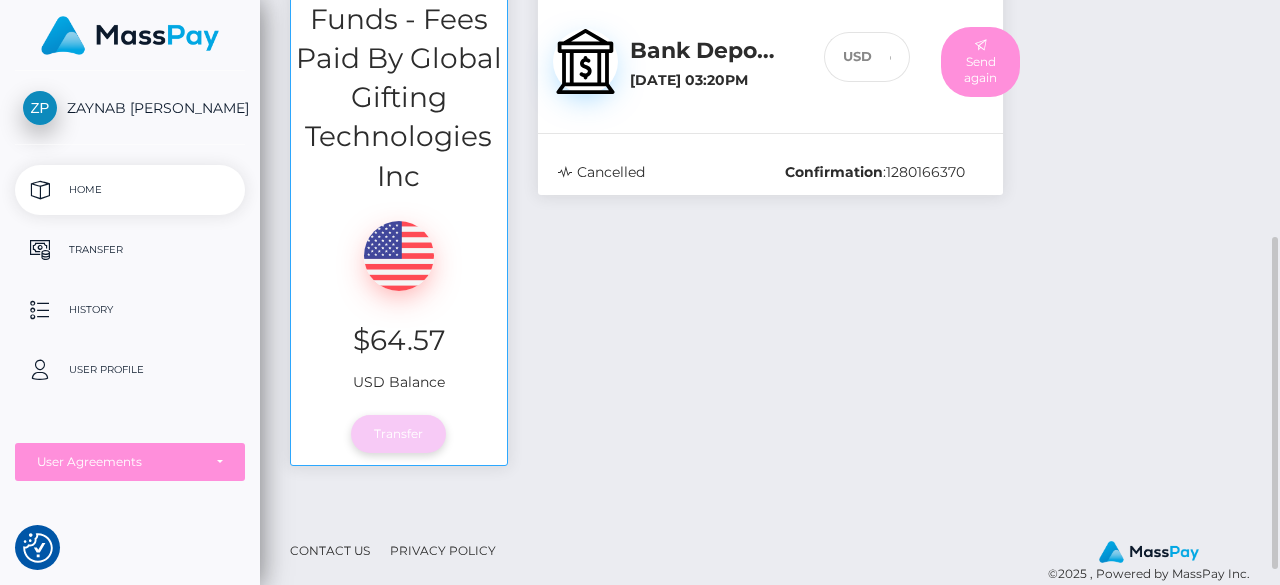 click on "Transfer" at bounding box center (398, 434) 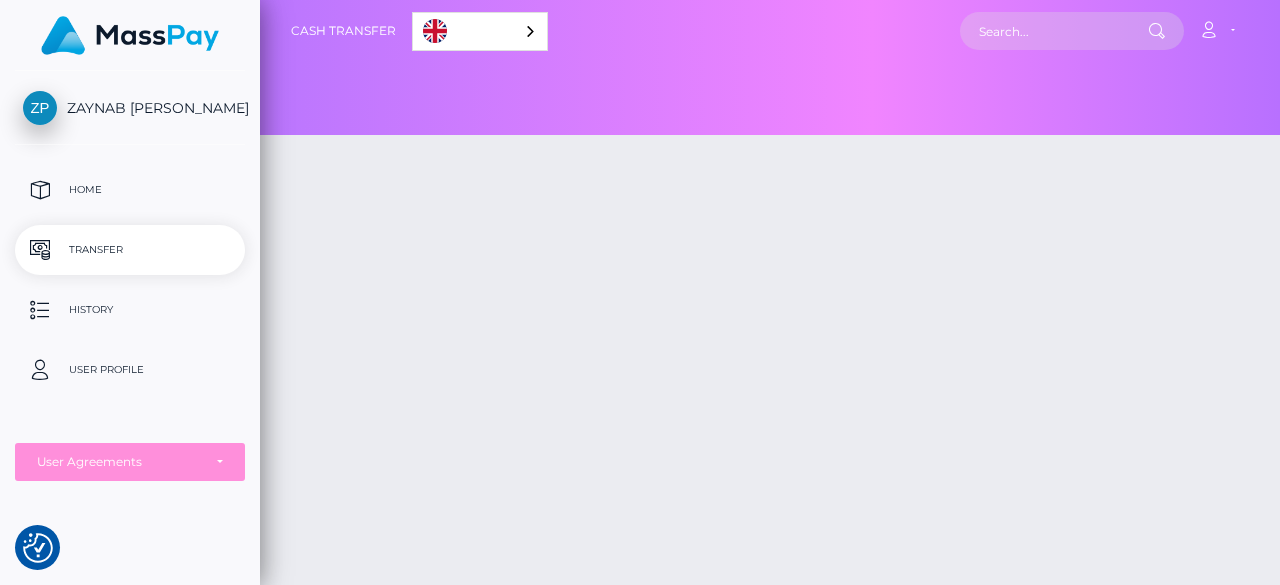 scroll, scrollTop: 0, scrollLeft: 0, axis: both 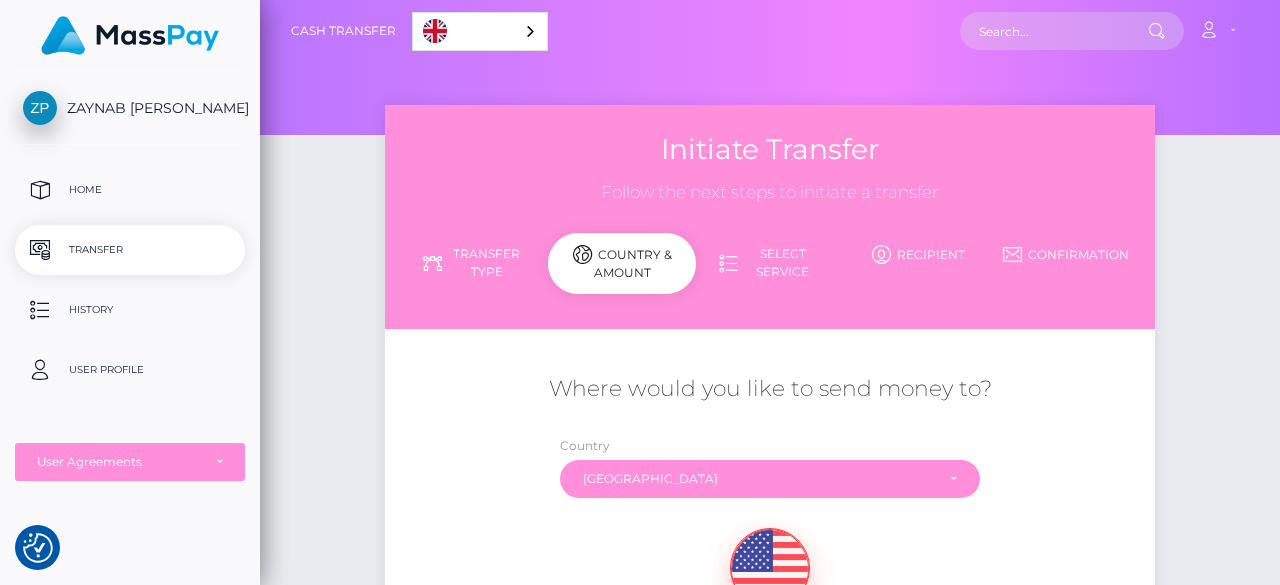 click on "Select Service" at bounding box center [770, 263] 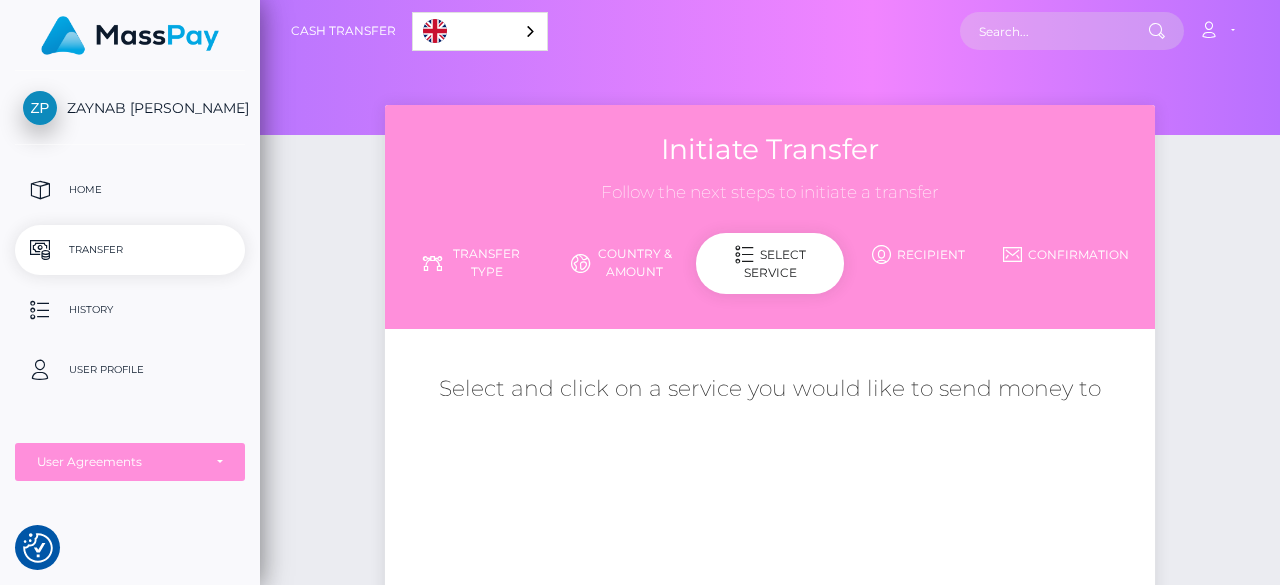 click on "Country & Amount" at bounding box center (622, 263) 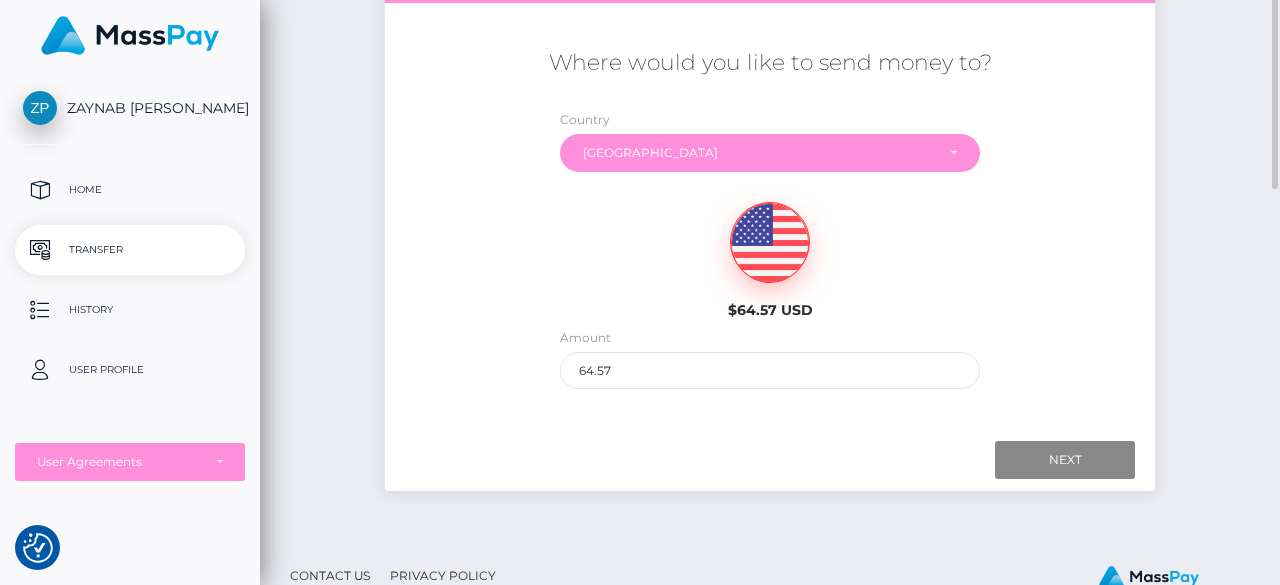 scroll, scrollTop: 90, scrollLeft: 0, axis: vertical 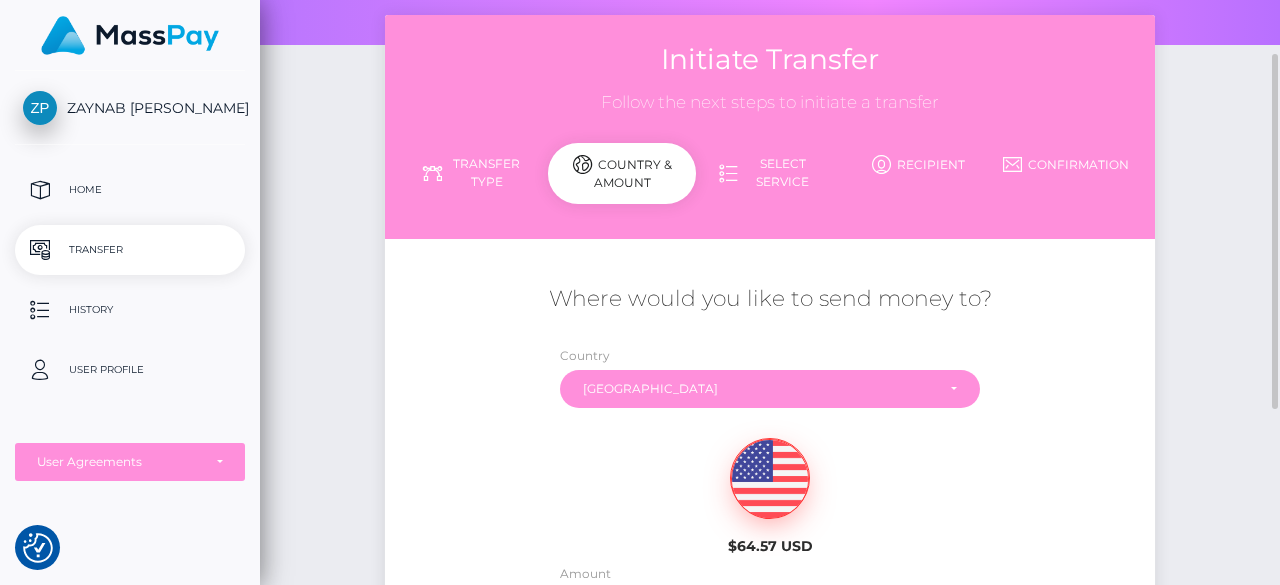 click on "Initiate Transfer
Follow the next steps to initiate a transfer
Transfer Type
Country & Amount
Select Service" at bounding box center (770, 127) 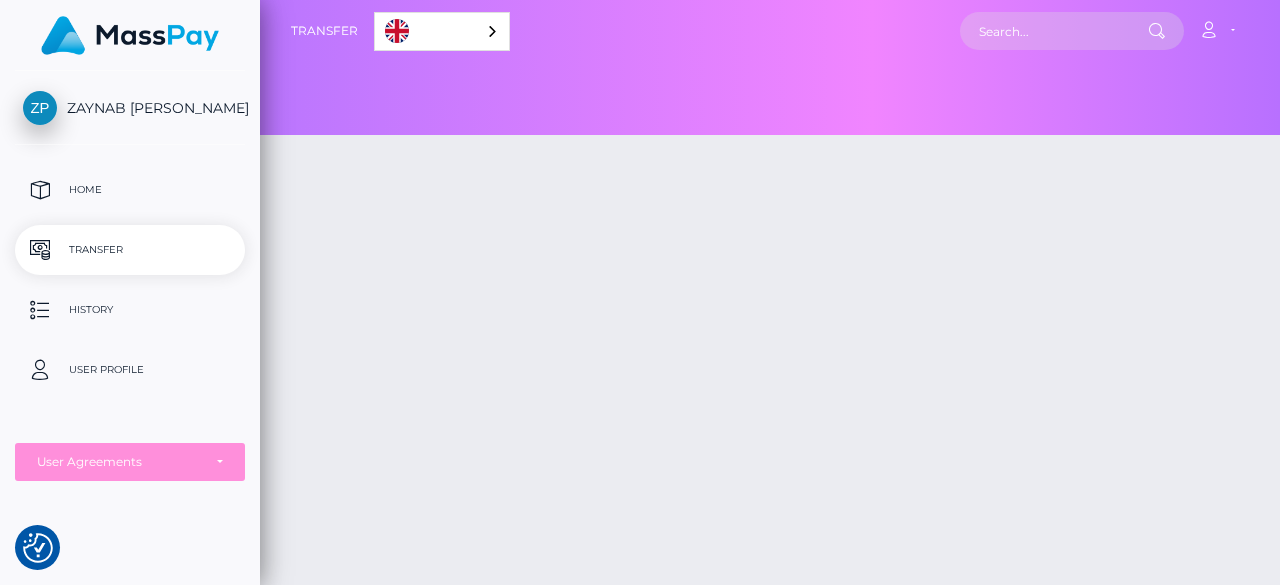 scroll, scrollTop: 0, scrollLeft: 0, axis: both 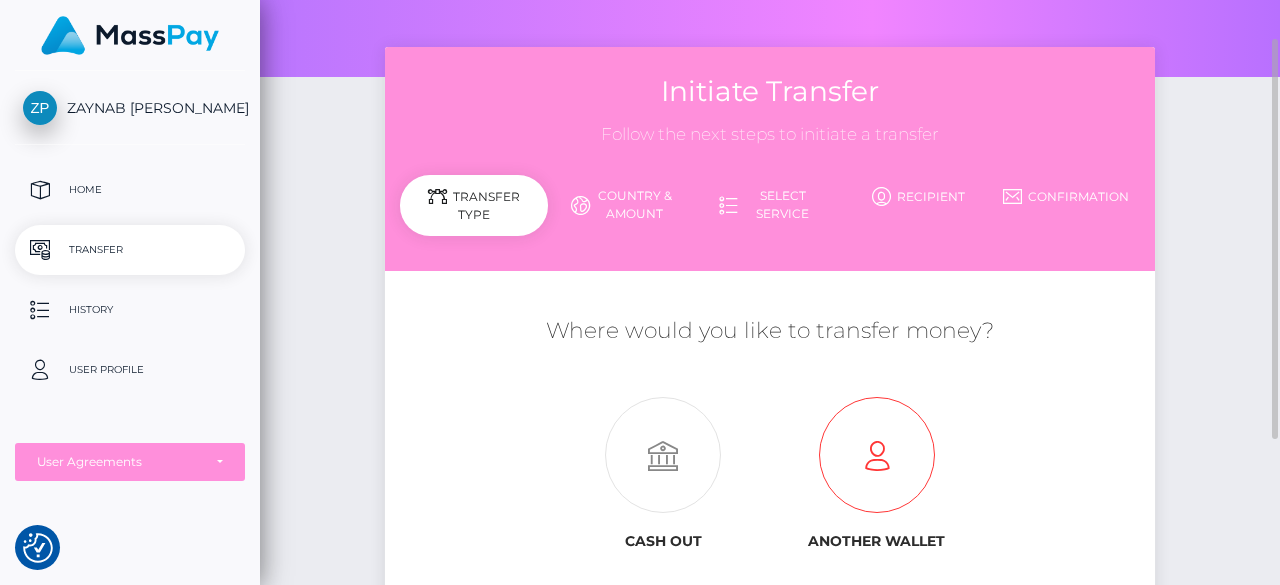 click at bounding box center (877, 456) 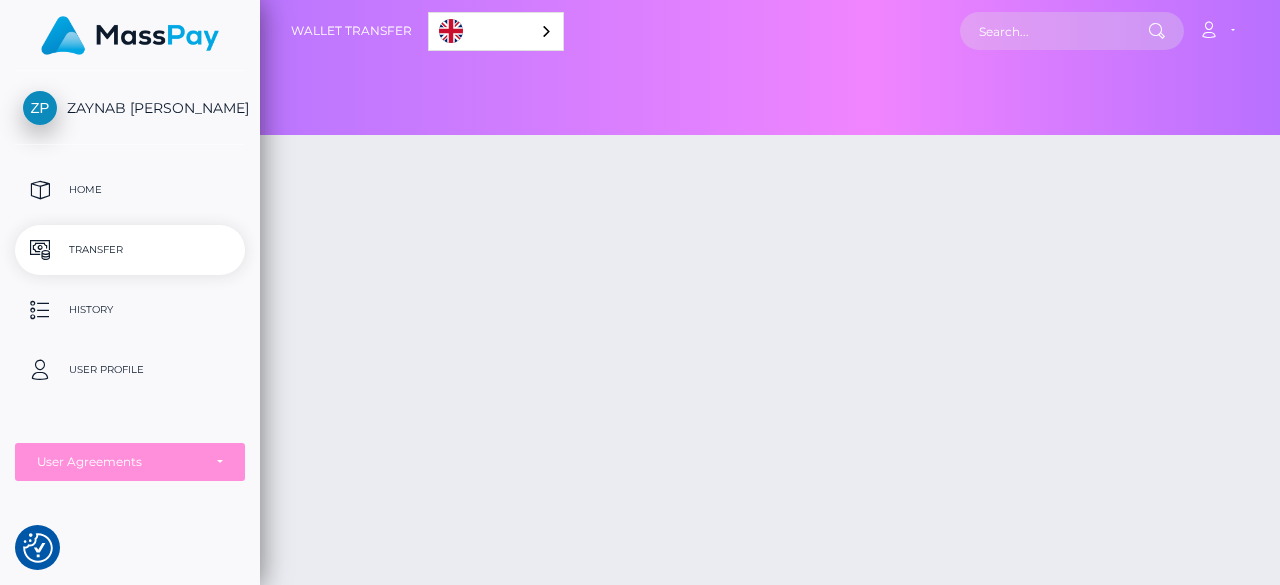 scroll, scrollTop: 0, scrollLeft: 0, axis: both 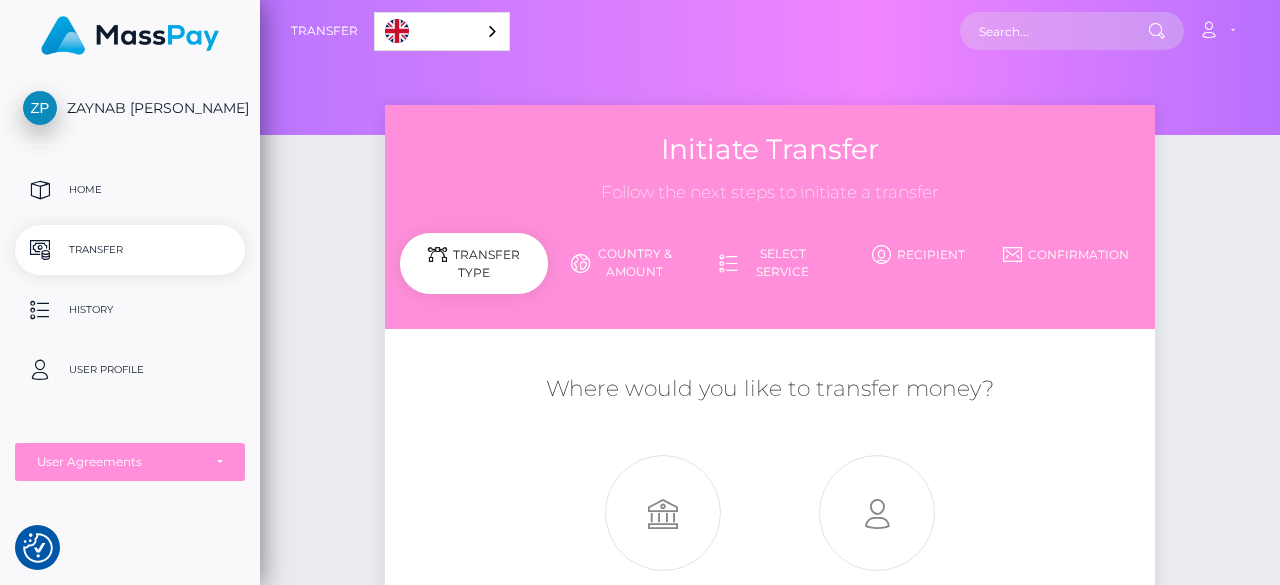 click on "Transfer" at bounding box center (130, 250) 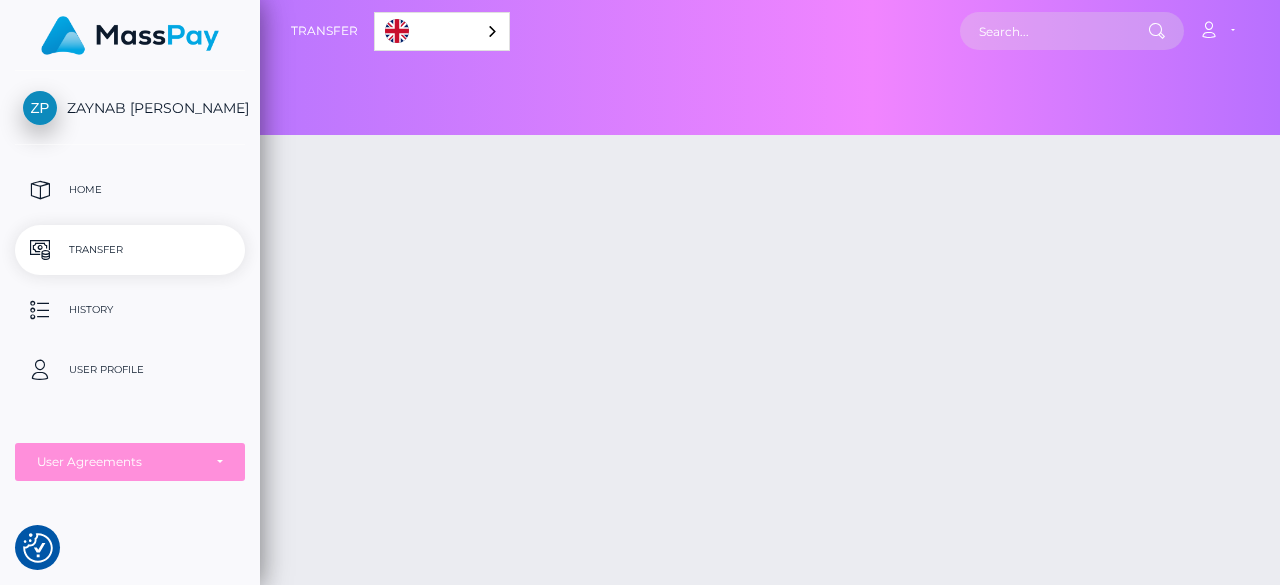 scroll, scrollTop: 0, scrollLeft: 0, axis: both 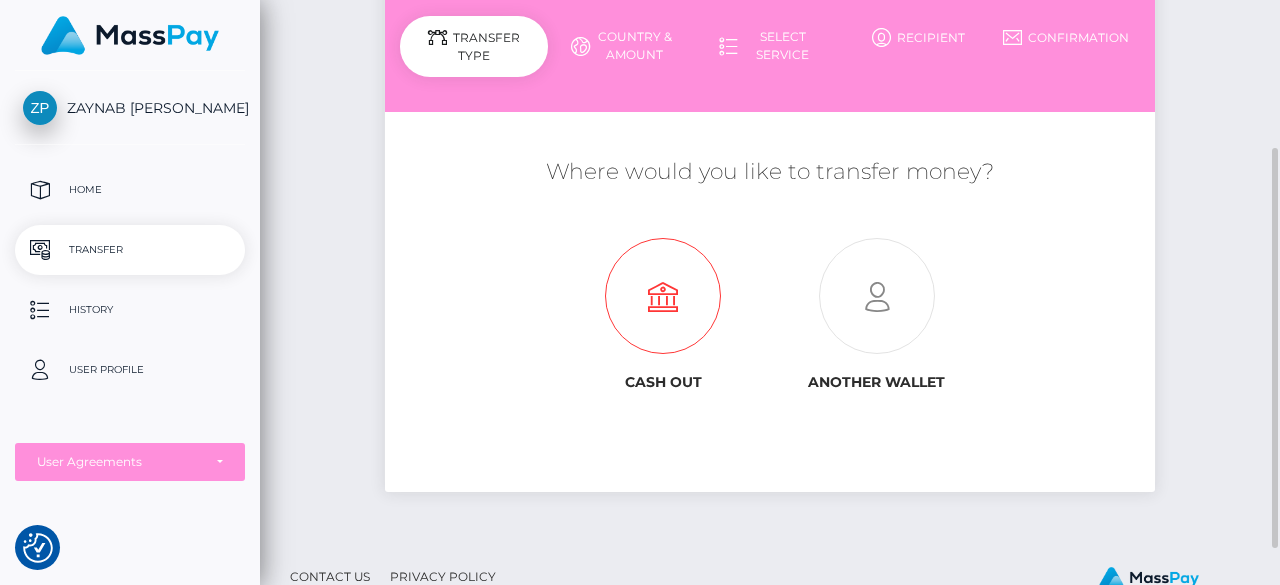 click at bounding box center (663, 297) 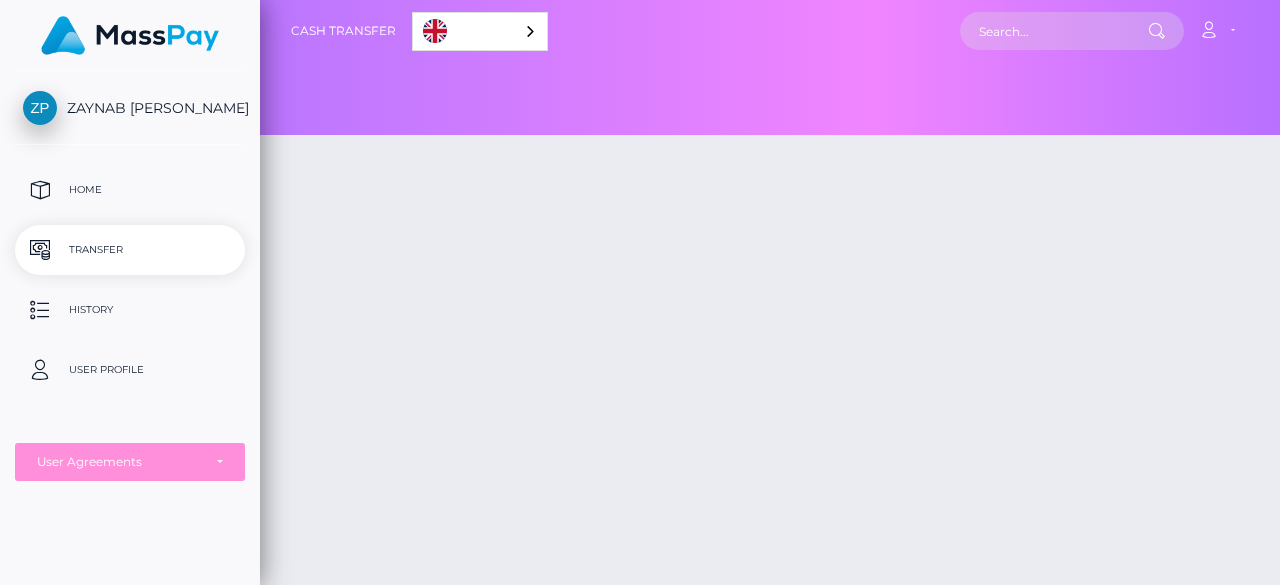 scroll, scrollTop: 0, scrollLeft: 0, axis: both 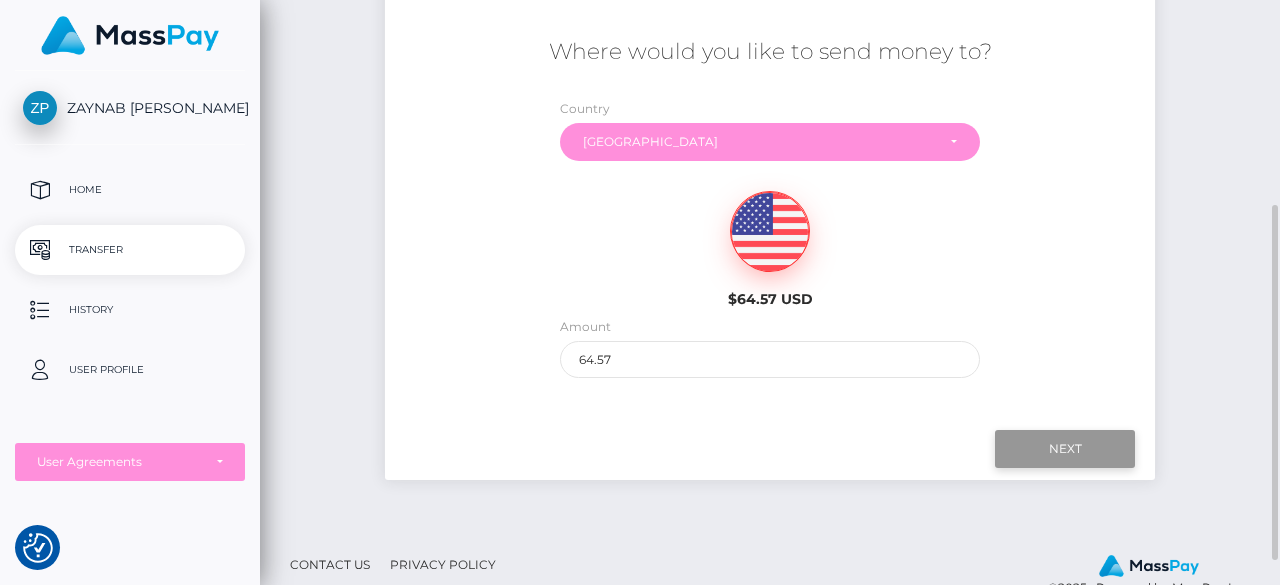 click on "Next" at bounding box center [1065, 449] 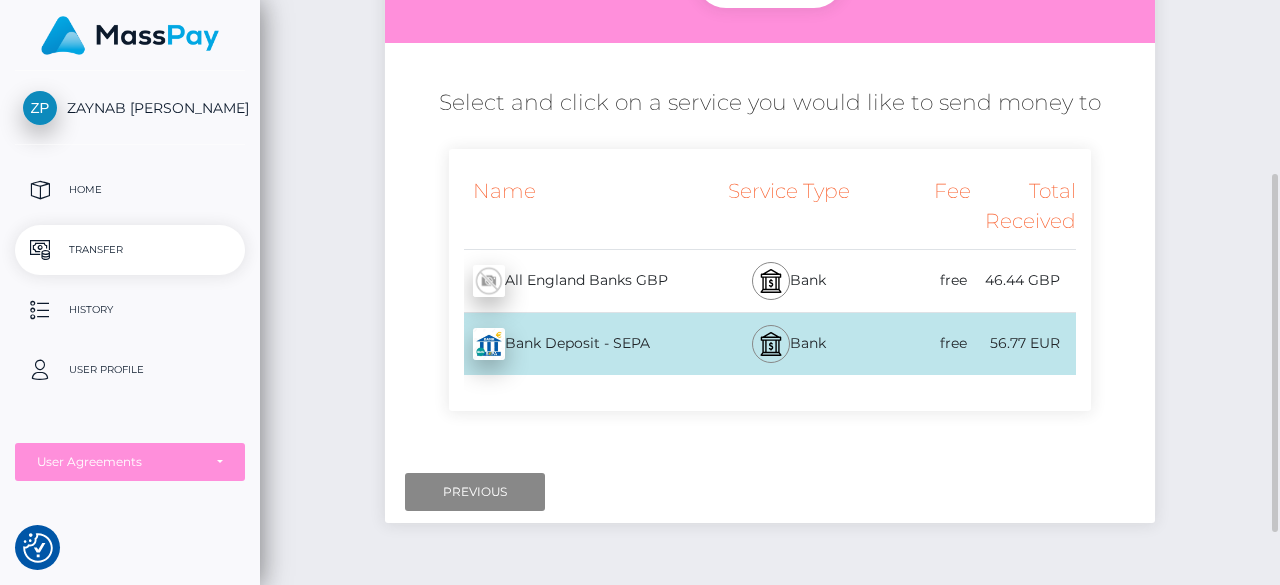 scroll, scrollTop: 285, scrollLeft: 0, axis: vertical 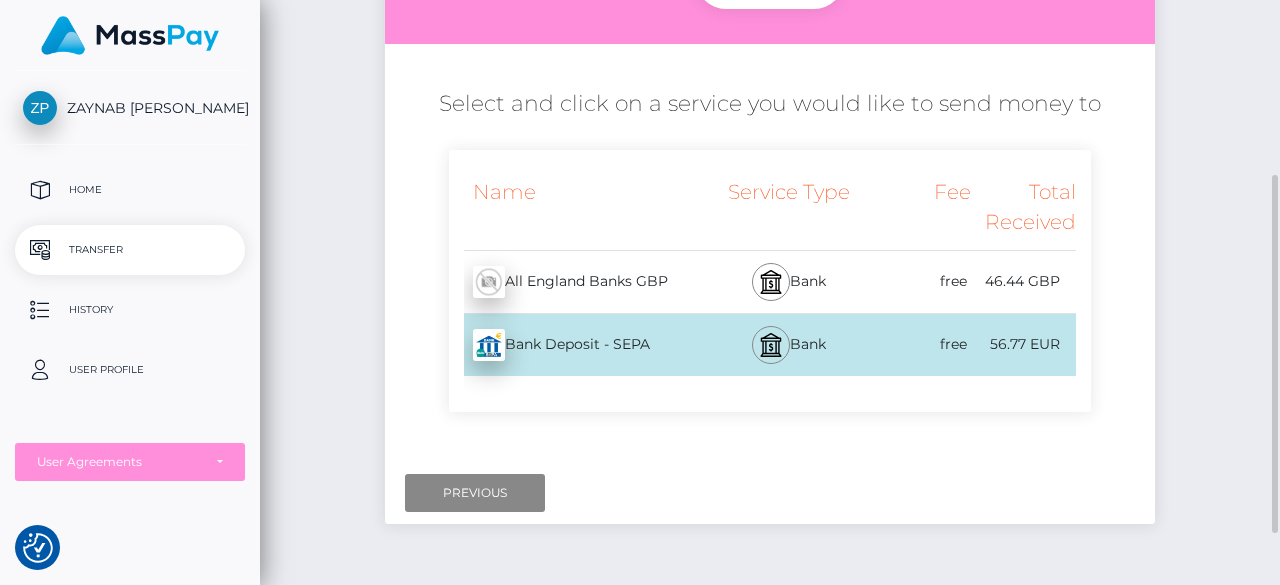 click on "Bank" at bounding box center (788, 282) 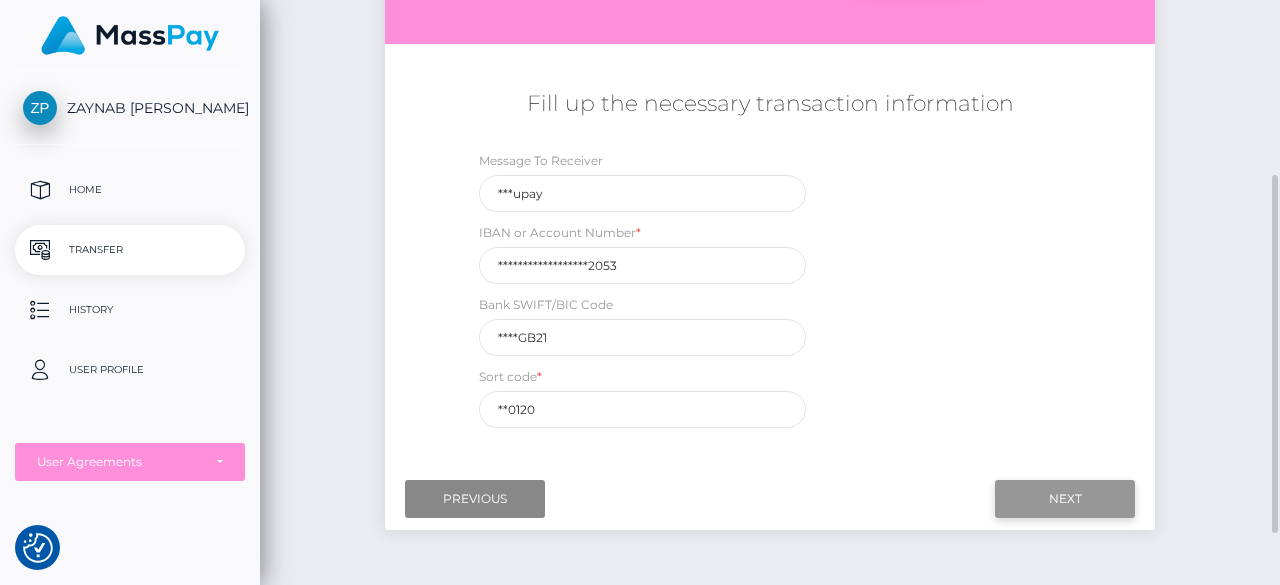 click on "Next" at bounding box center [1065, 499] 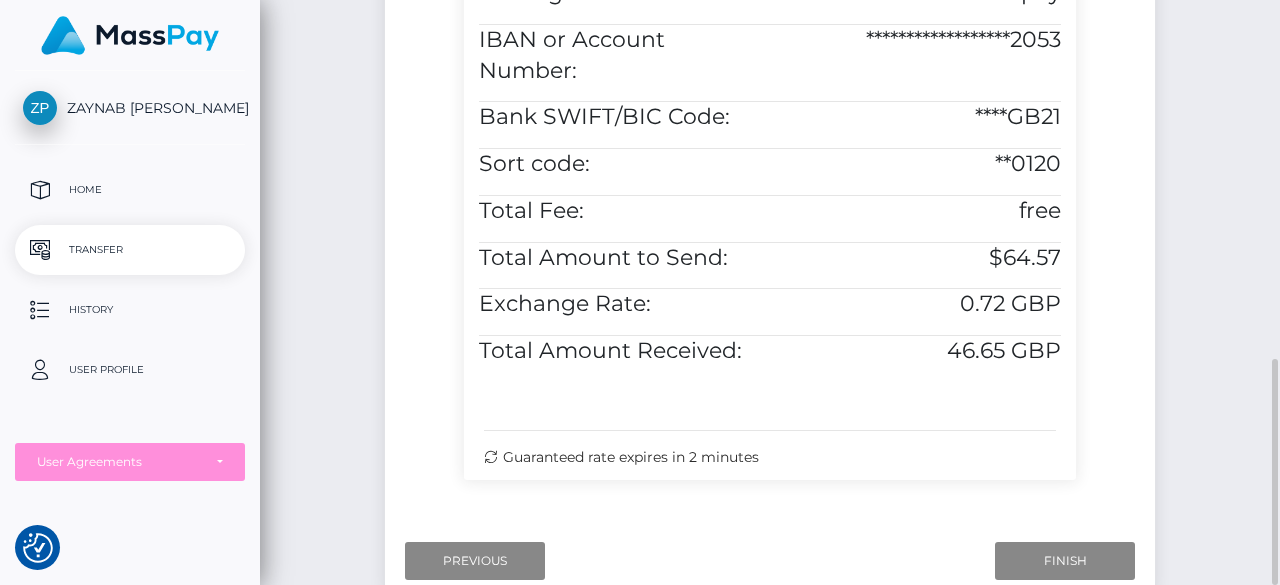 scroll, scrollTop: 830, scrollLeft: 0, axis: vertical 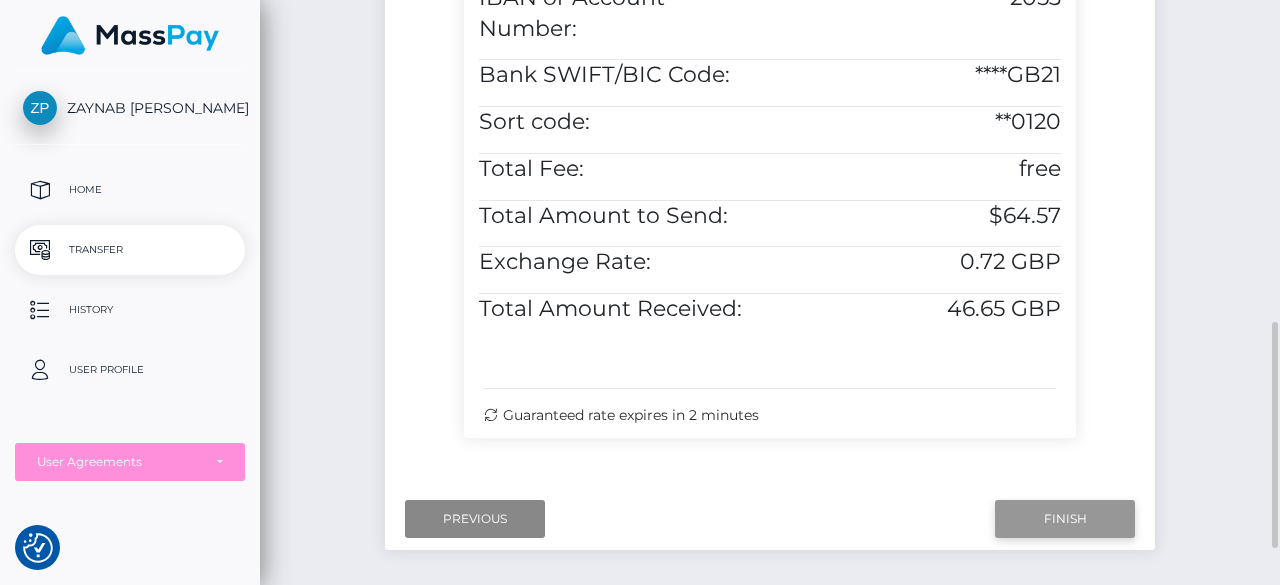 click on "Finish" at bounding box center [1065, 519] 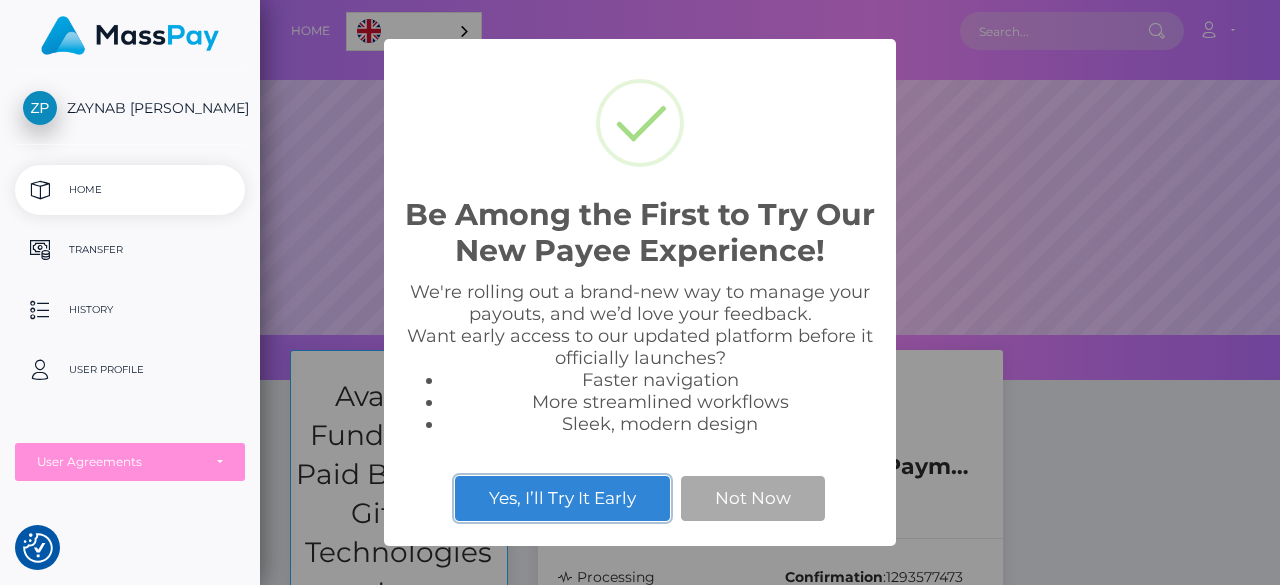 scroll, scrollTop: 0, scrollLeft: 0, axis: both 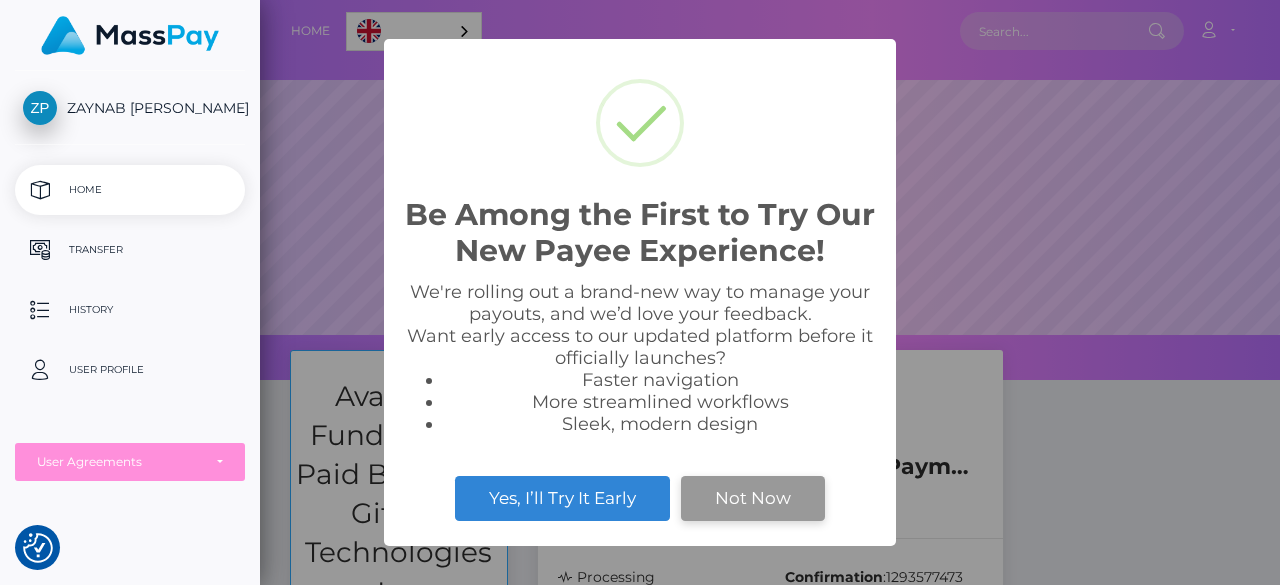 click on "Not Now" at bounding box center (753, 498) 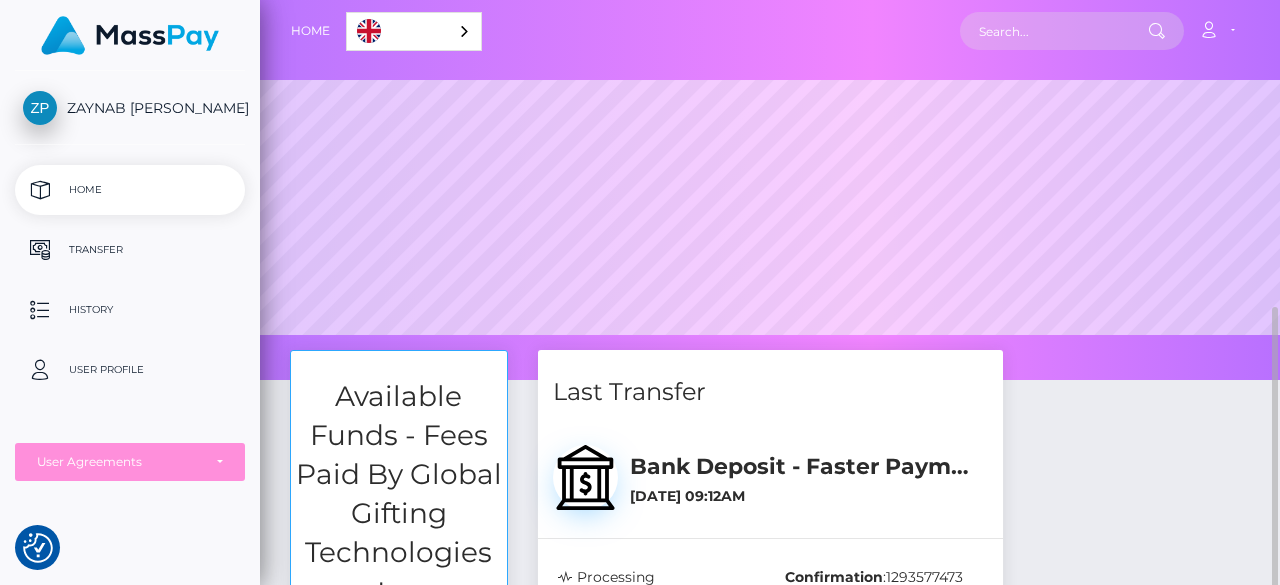 scroll, scrollTop: 328, scrollLeft: 0, axis: vertical 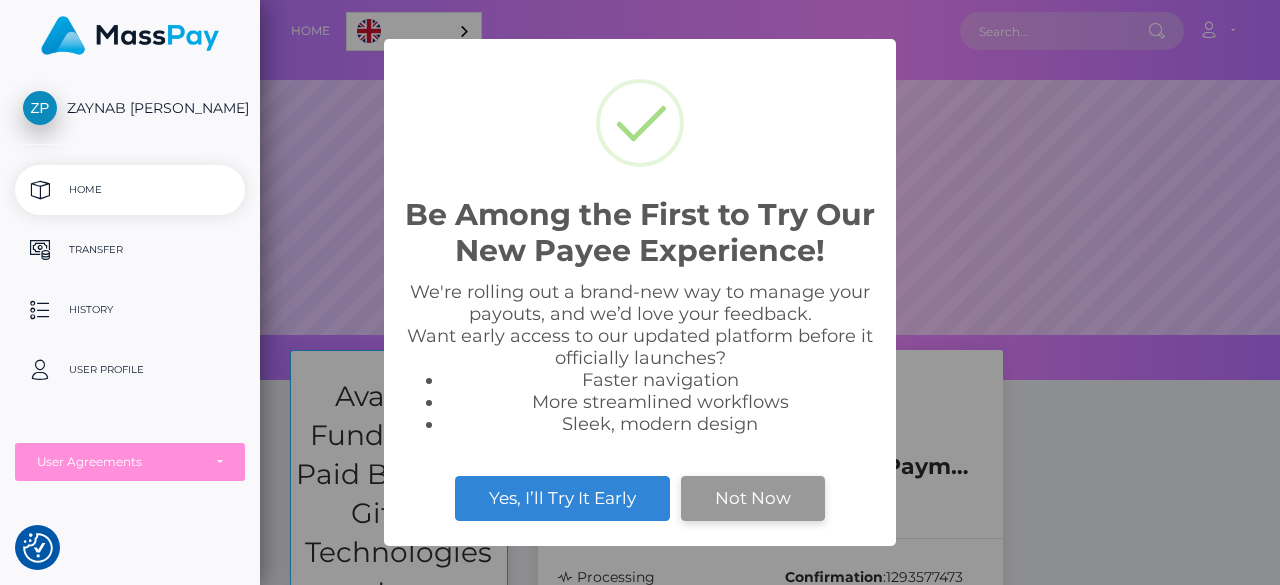 click on "Not Now" at bounding box center (753, 498) 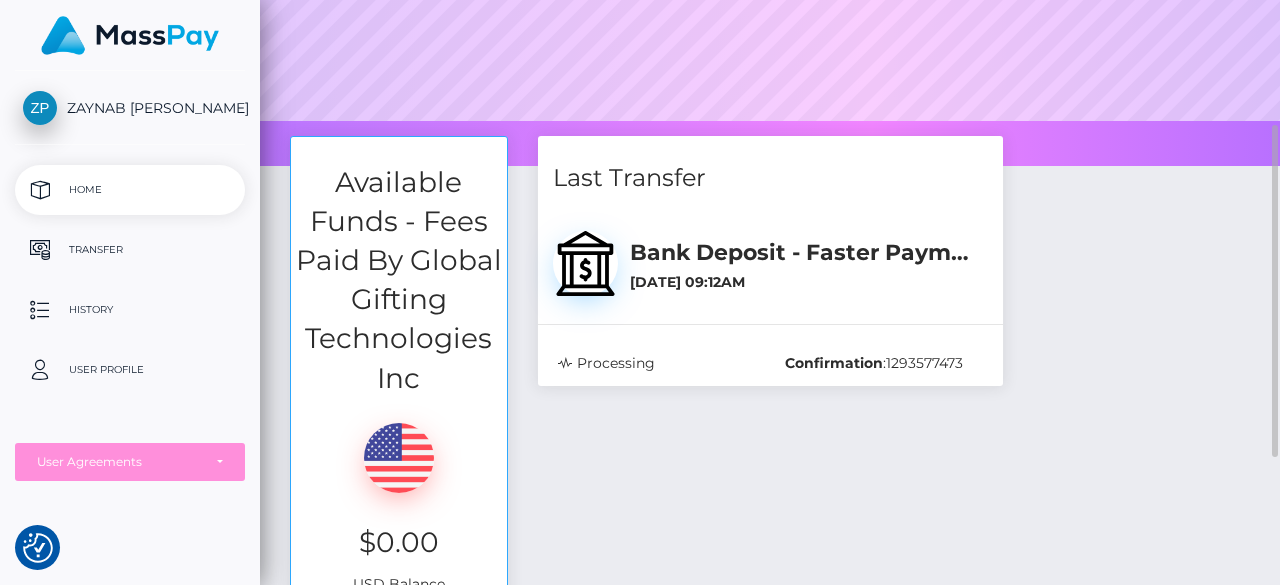 scroll, scrollTop: 216, scrollLeft: 0, axis: vertical 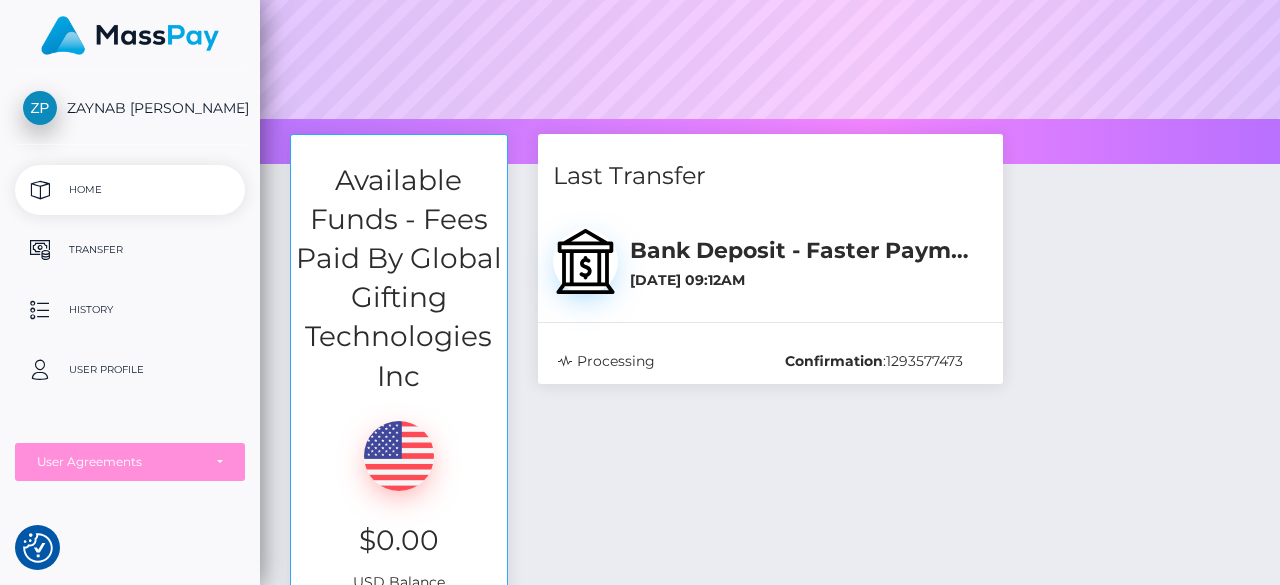 click on "Home" at bounding box center (130, 190) 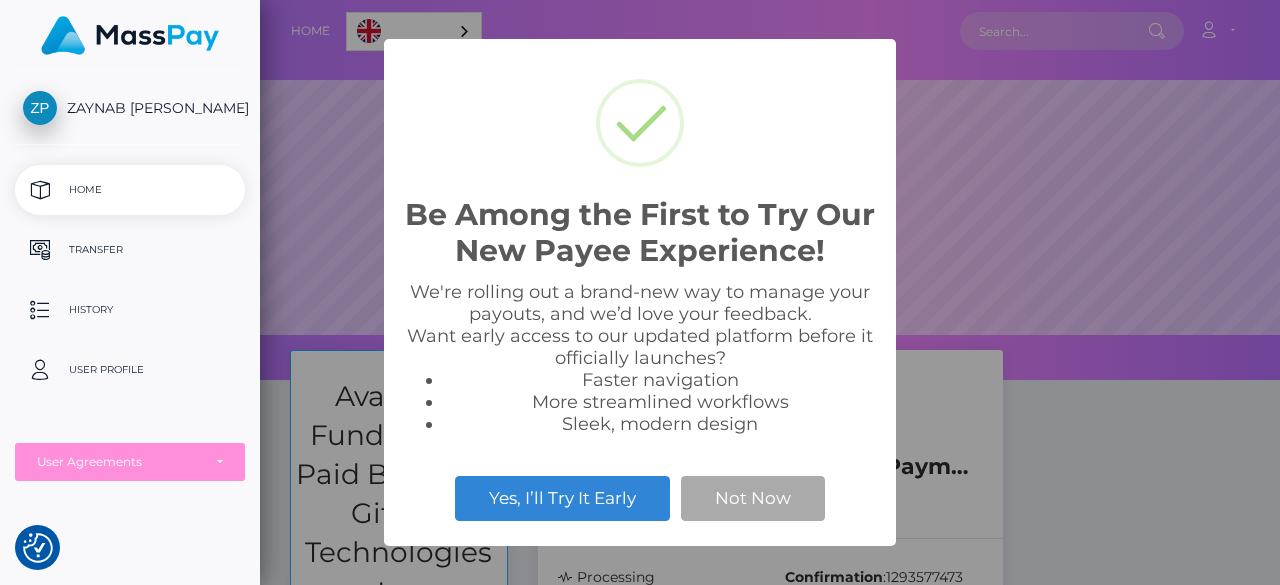 scroll, scrollTop: 0, scrollLeft: 0, axis: both 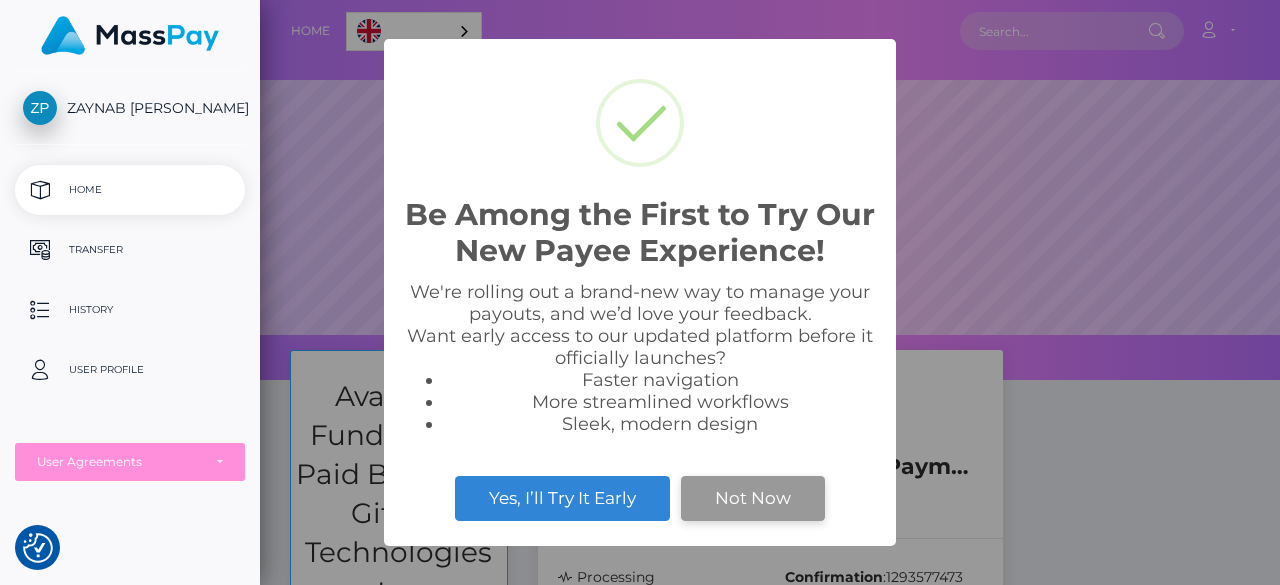click on "Not Now" at bounding box center [753, 498] 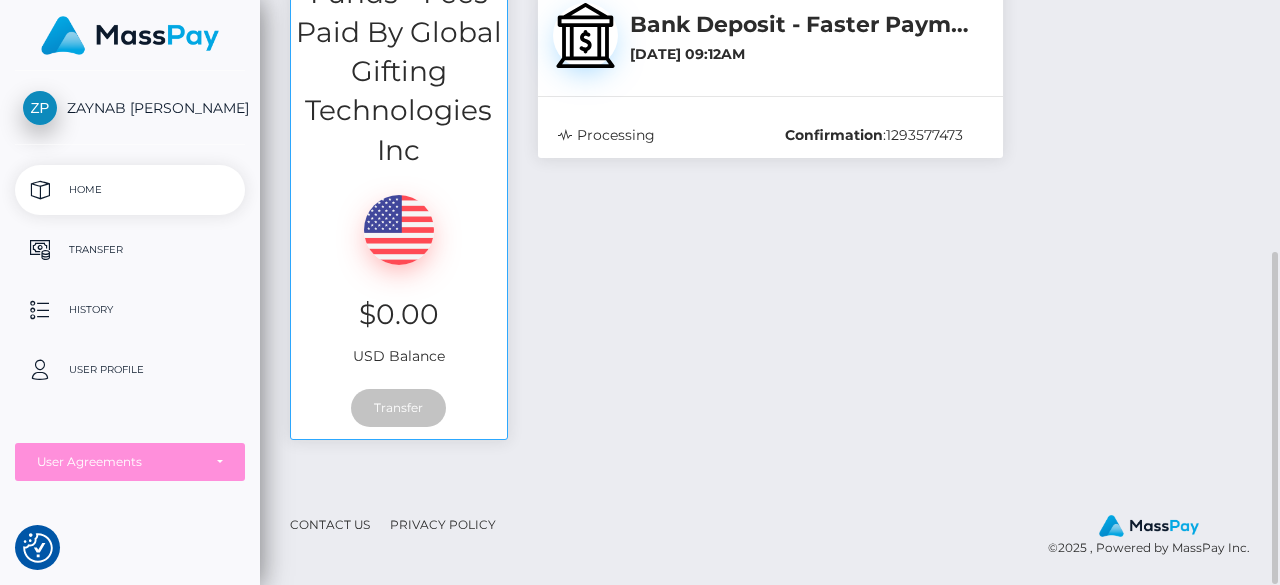 scroll, scrollTop: 440, scrollLeft: 0, axis: vertical 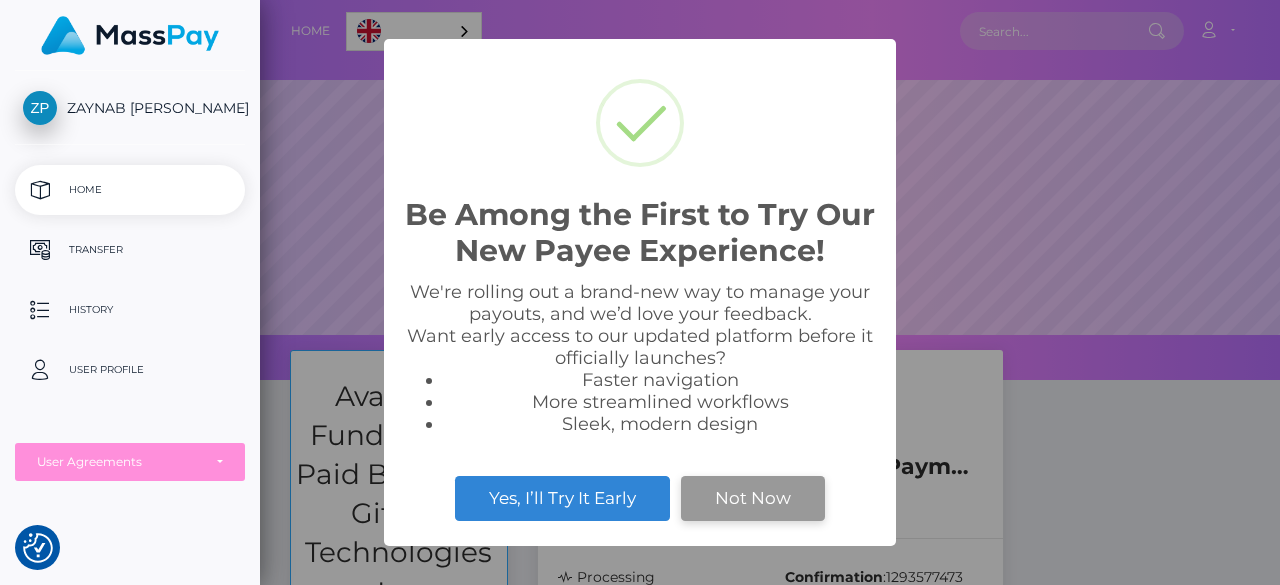 click on "Not Now" at bounding box center (753, 498) 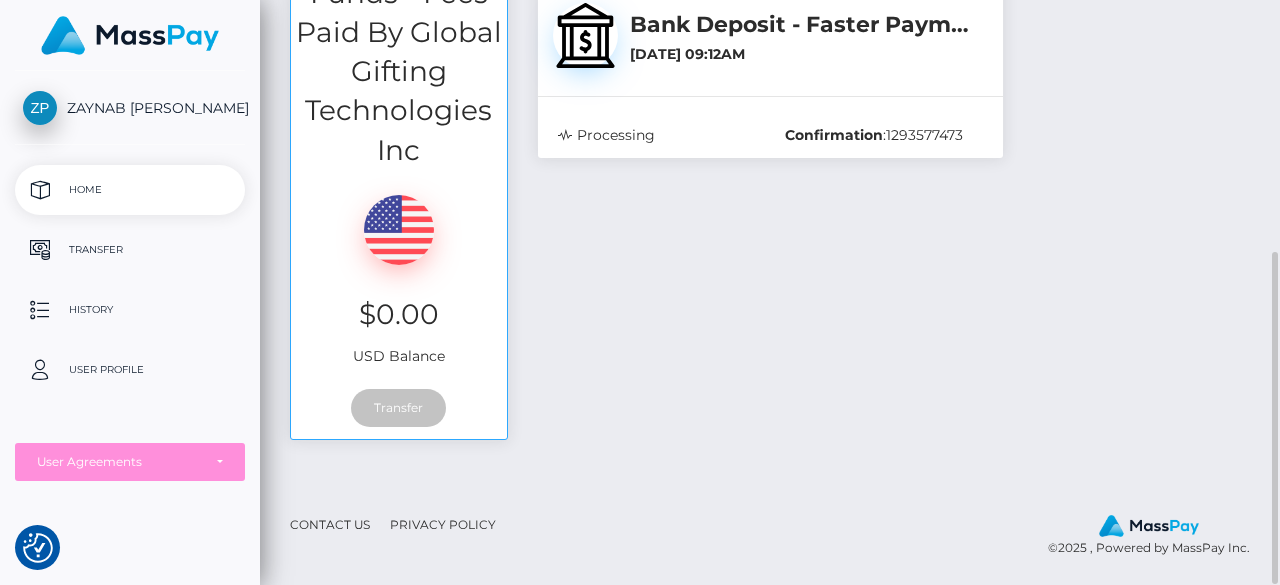 scroll, scrollTop: 441, scrollLeft: 0, axis: vertical 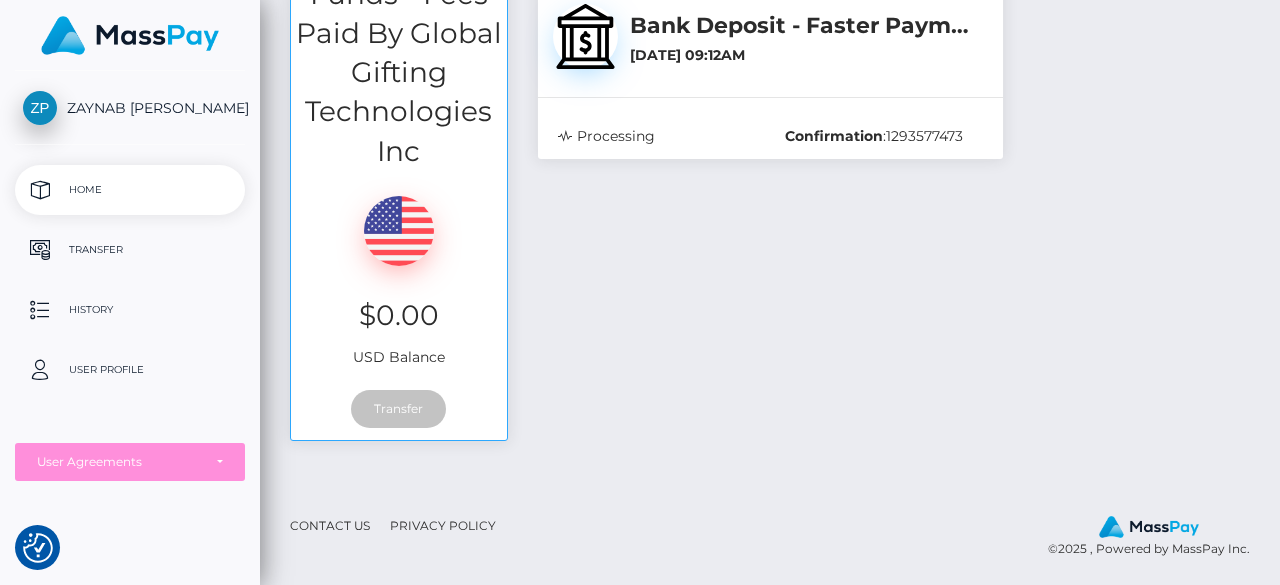 click at bounding box center [130, 35] 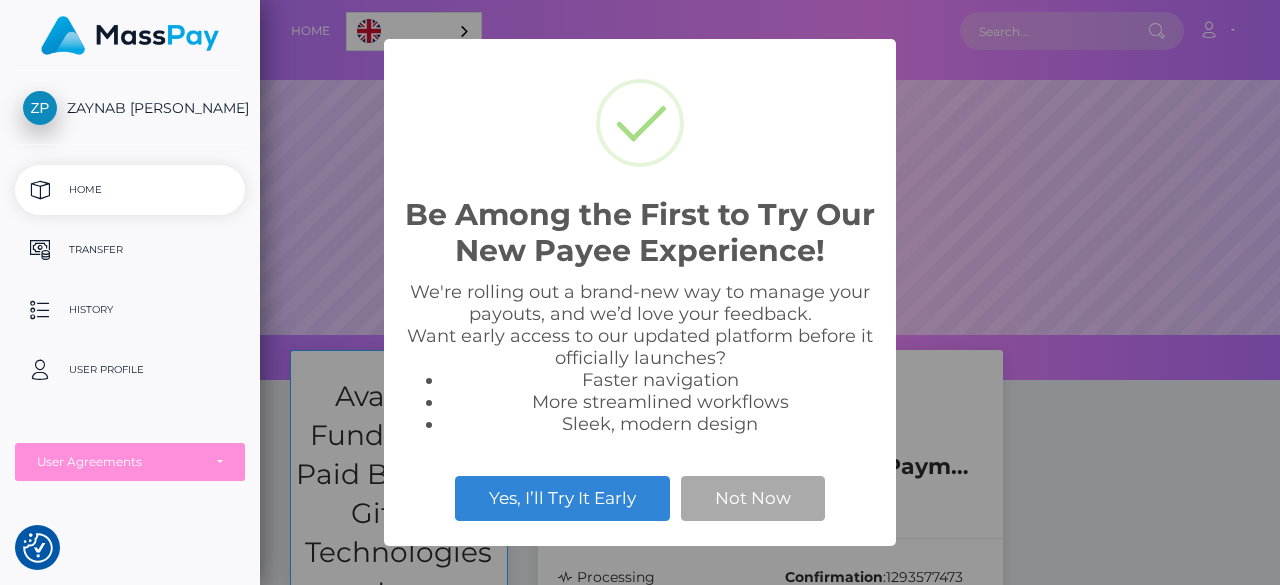 scroll, scrollTop: 0, scrollLeft: 0, axis: both 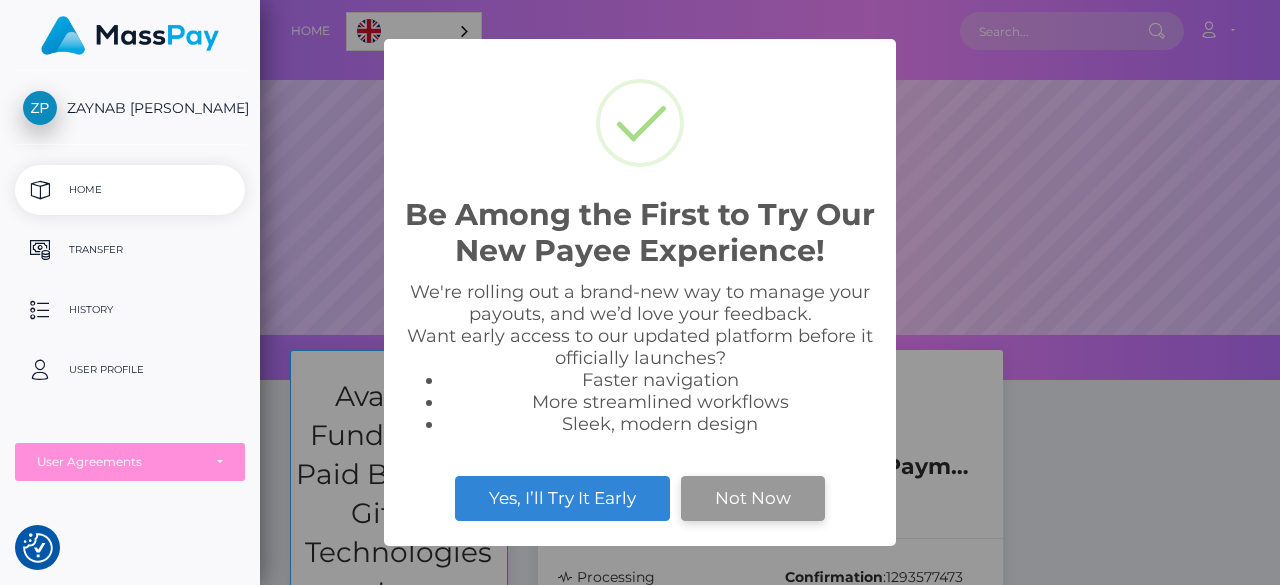 click on "Not Now" at bounding box center (753, 498) 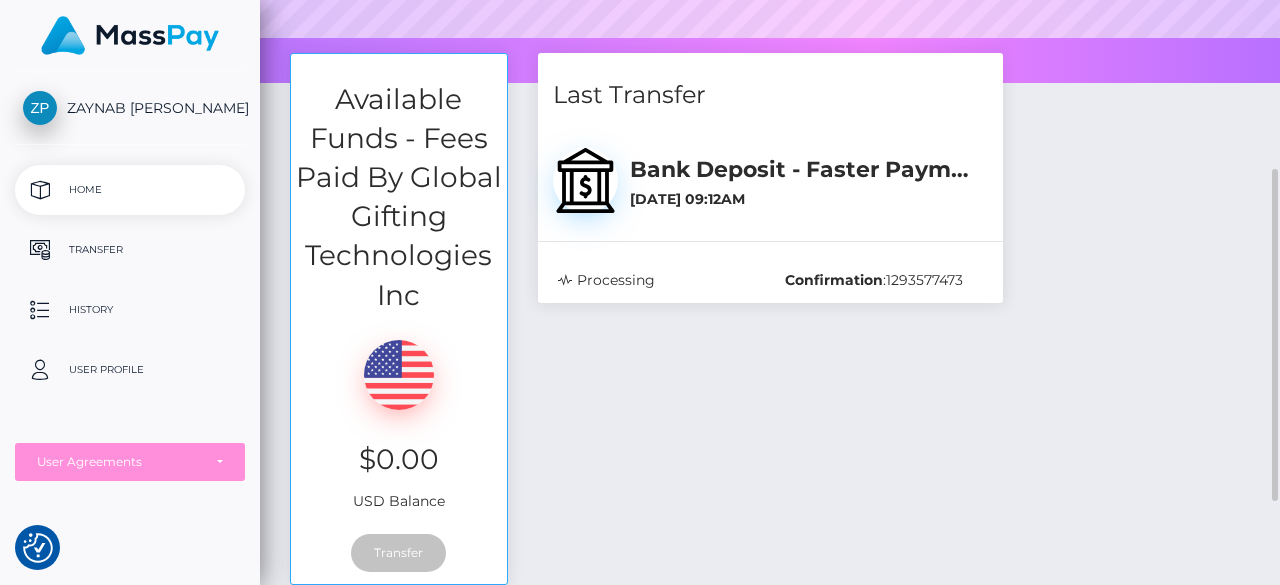scroll, scrollTop: 316, scrollLeft: 0, axis: vertical 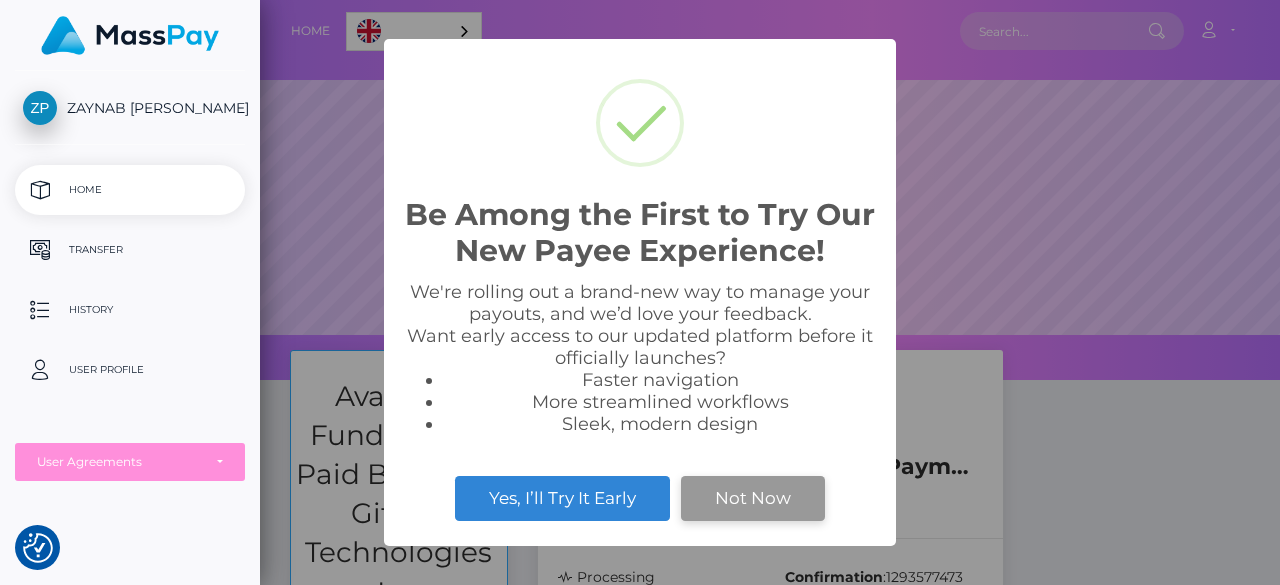 click on "Not Now" at bounding box center (753, 498) 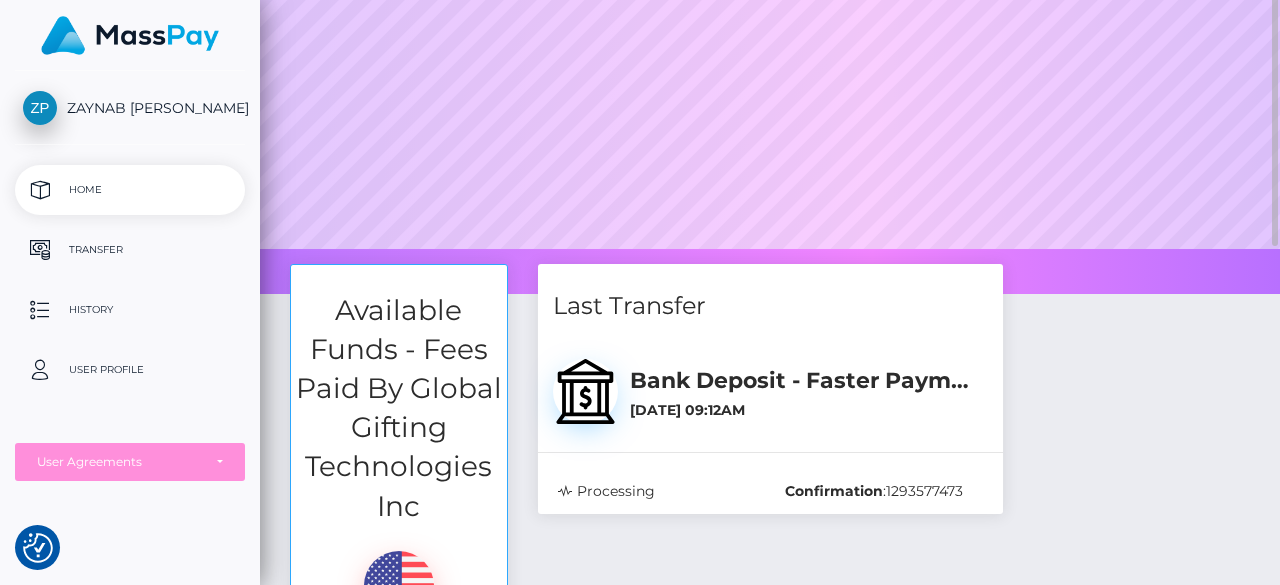 scroll, scrollTop: 0, scrollLeft: 0, axis: both 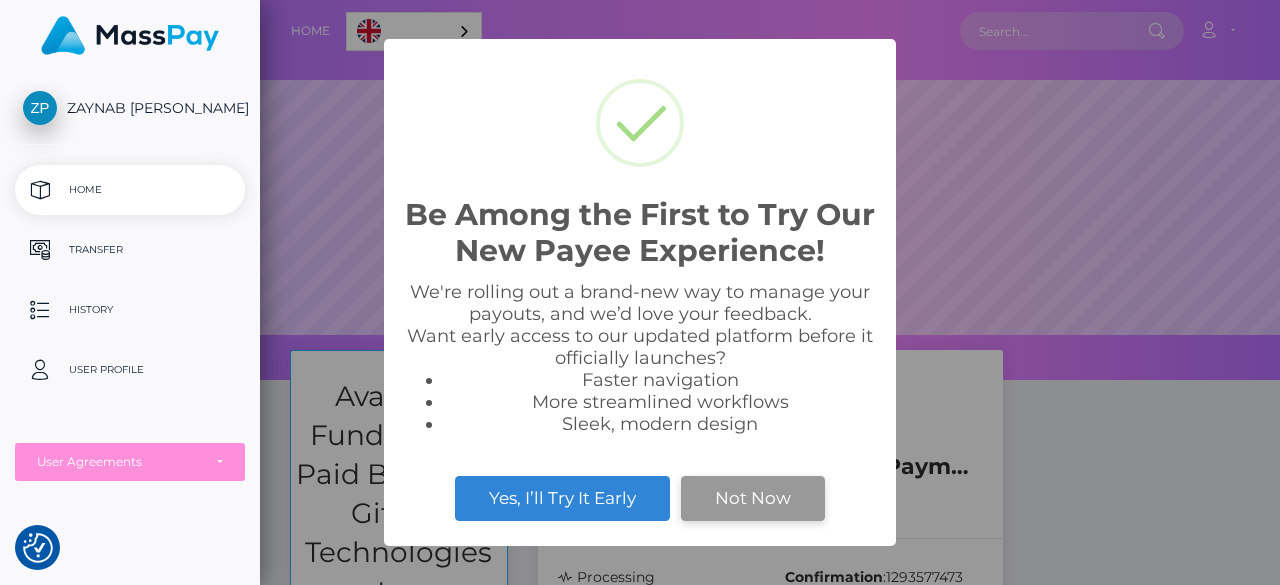 click on "Not Now" at bounding box center [753, 498] 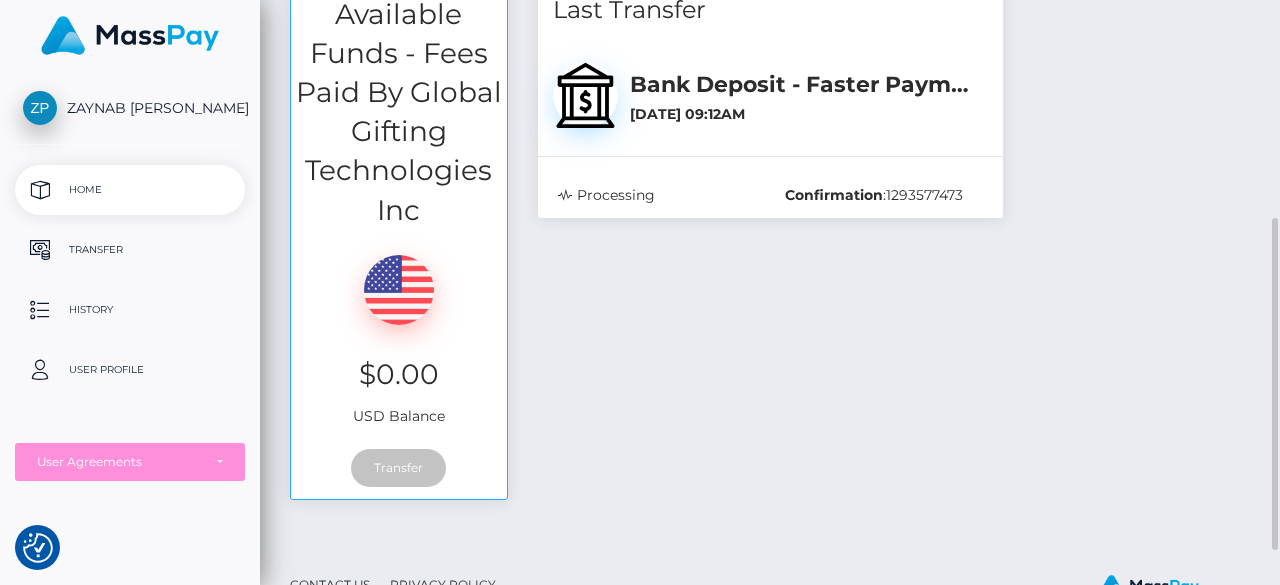 scroll, scrollTop: 382, scrollLeft: 0, axis: vertical 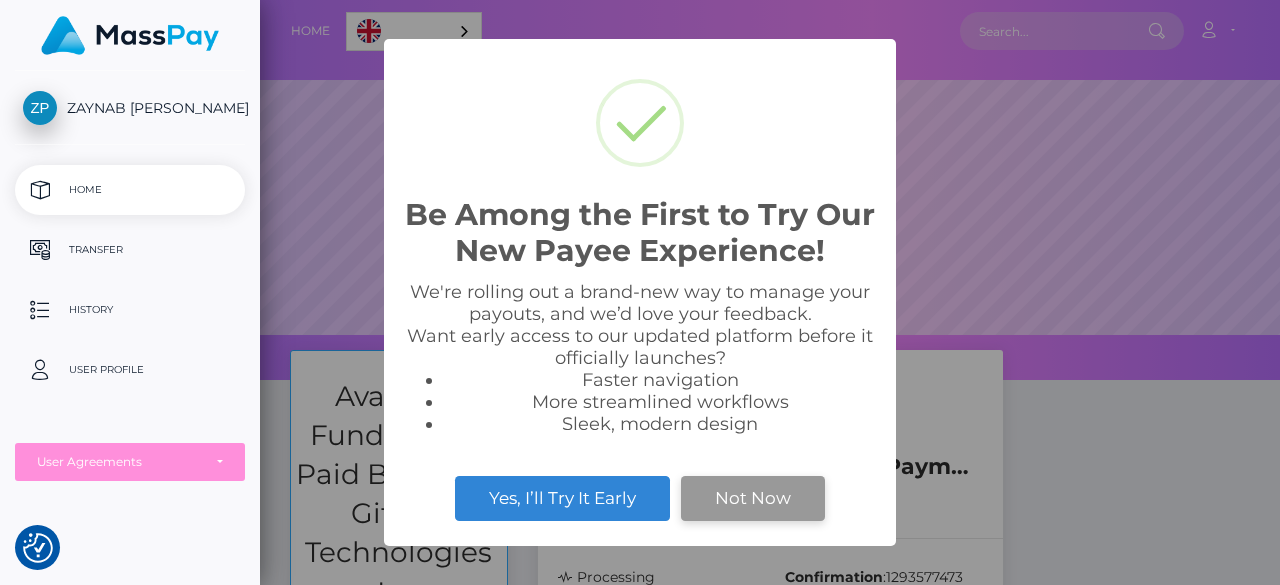 click on "Not Now" at bounding box center [753, 498] 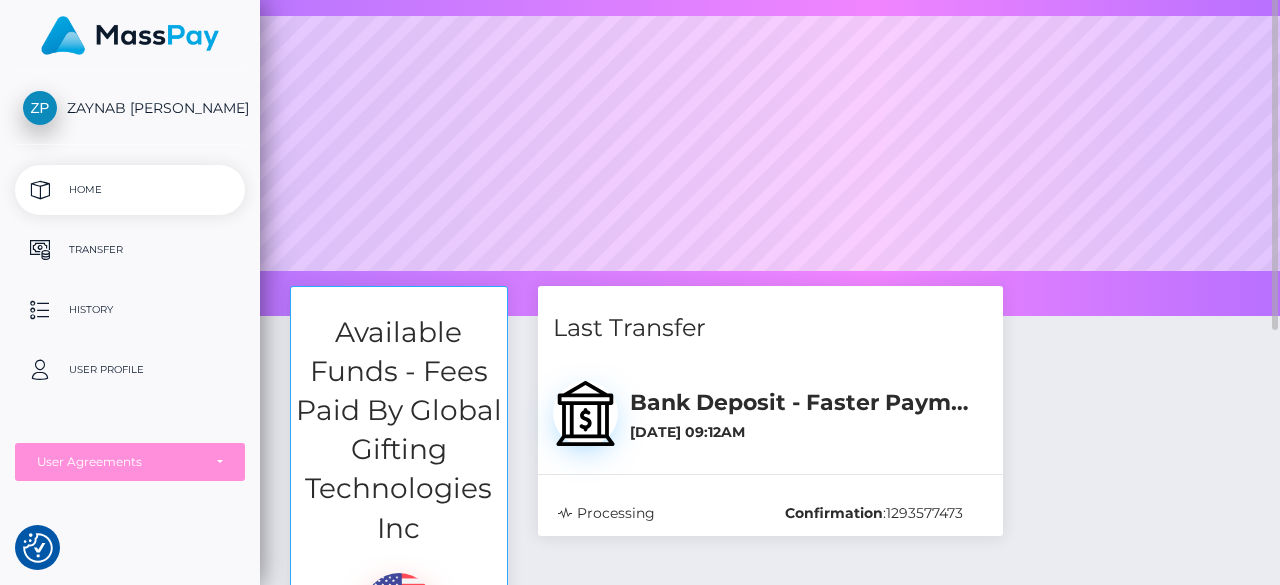 scroll, scrollTop: 40, scrollLeft: 0, axis: vertical 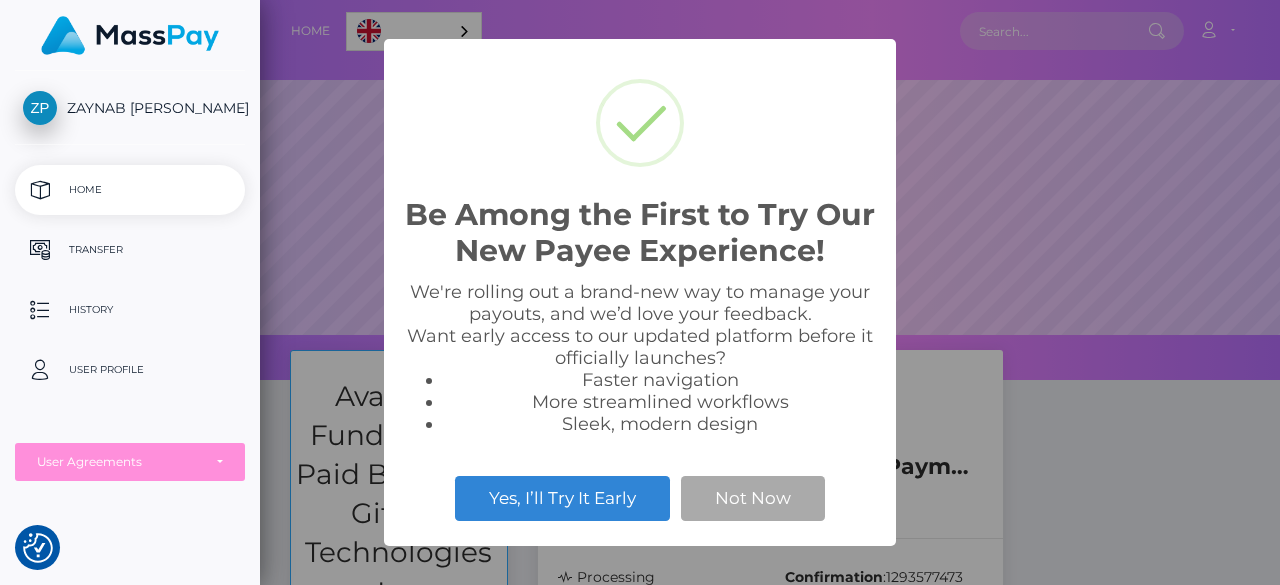 click on "Yes, I’ll Try It Early Not Now" at bounding box center (640, 498) 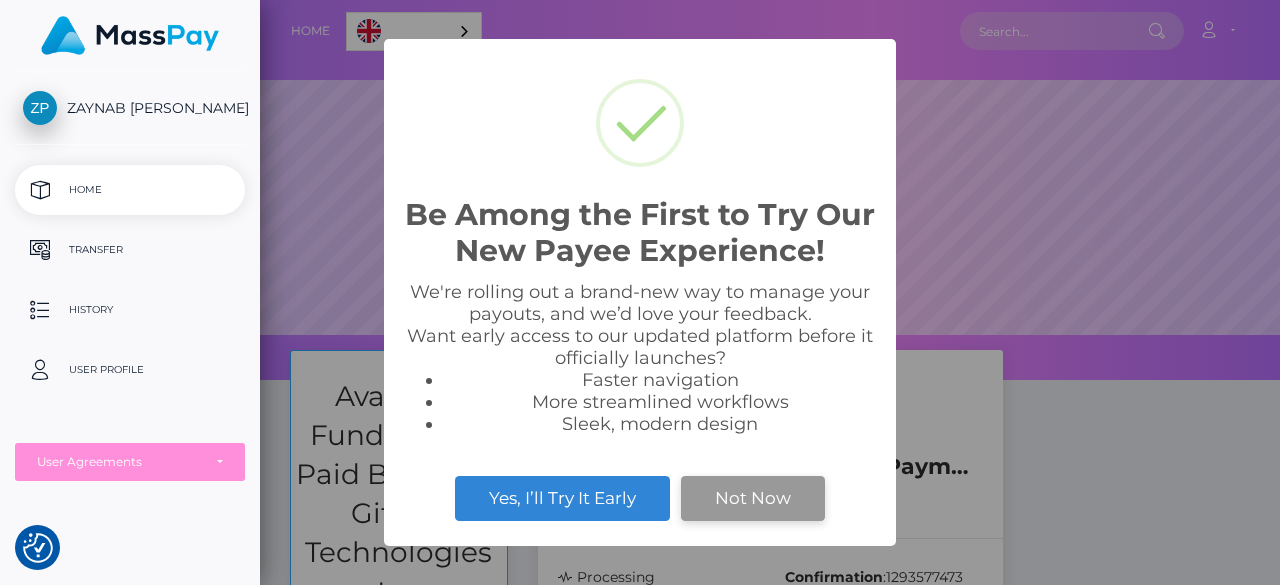 click on "Not Now" at bounding box center (753, 498) 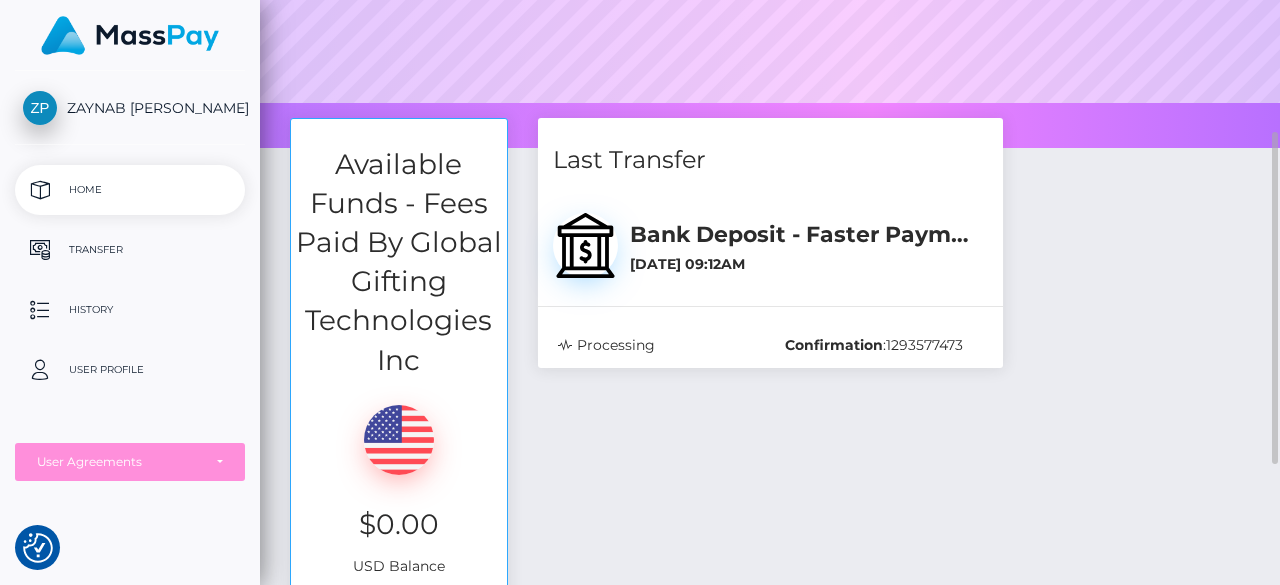 scroll, scrollTop: 235, scrollLeft: 0, axis: vertical 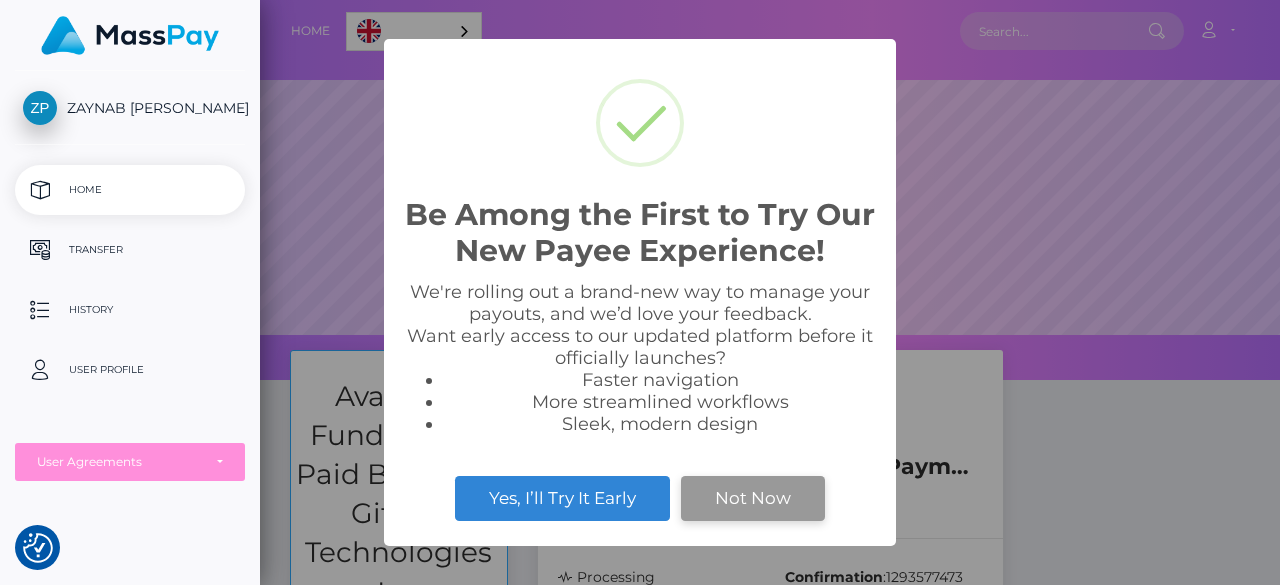 click on "Not Now" at bounding box center (753, 498) 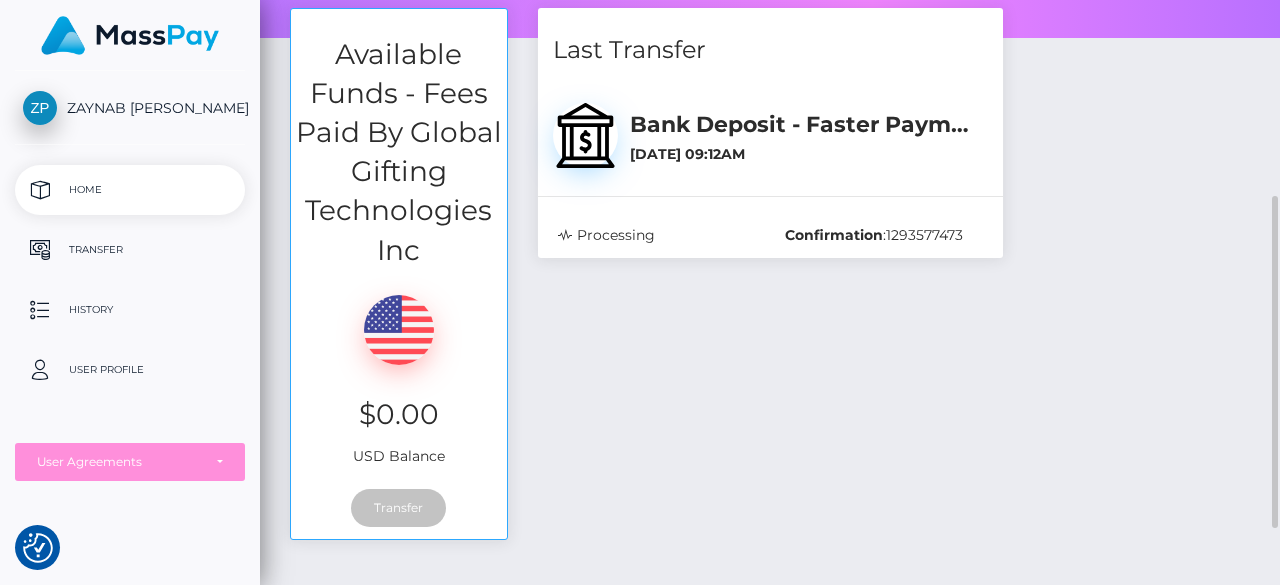scroll, scrollTop: 343, scrollLeft: 0, axis: vertical 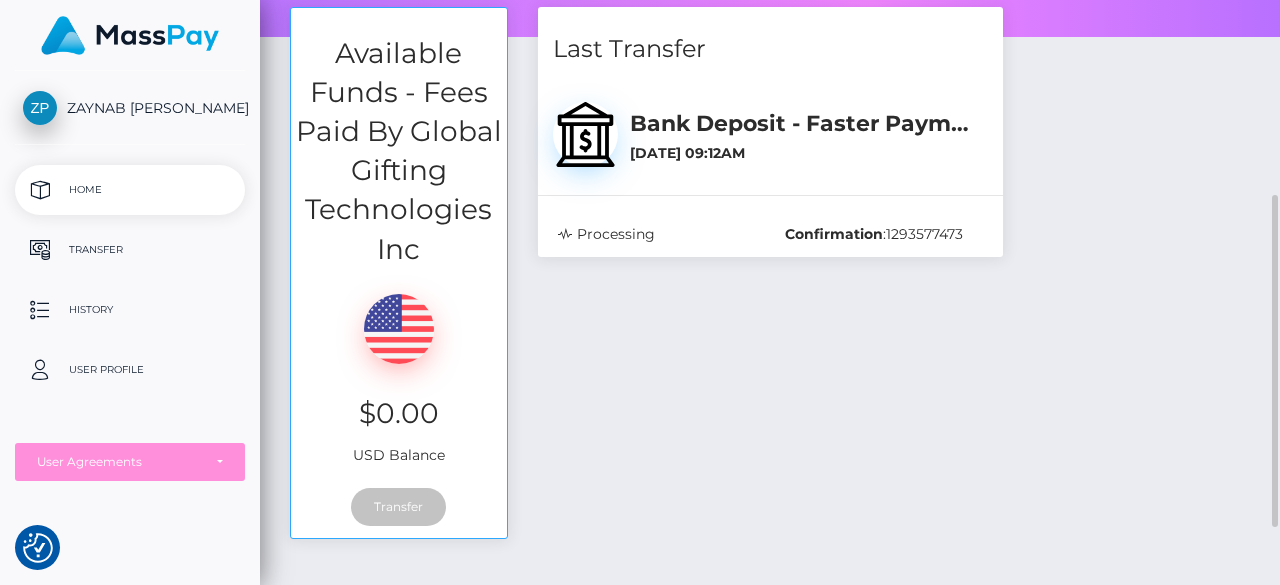 click on "Transfer" at bounding box center [399, 507] 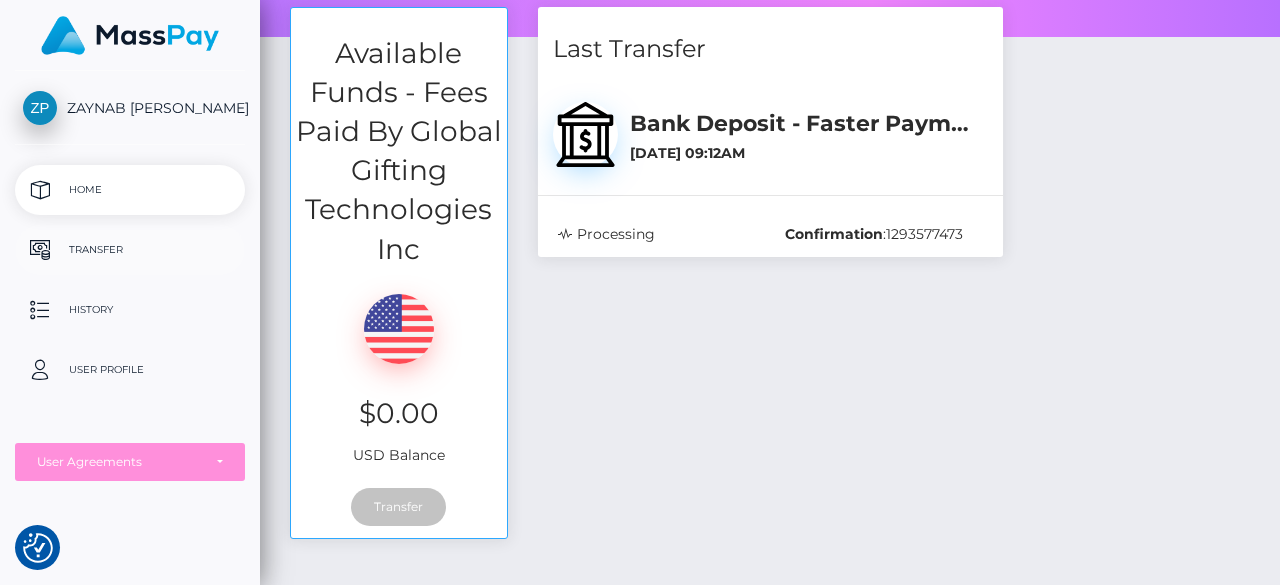 click on "Transfer" at bounding box center [130, 250] 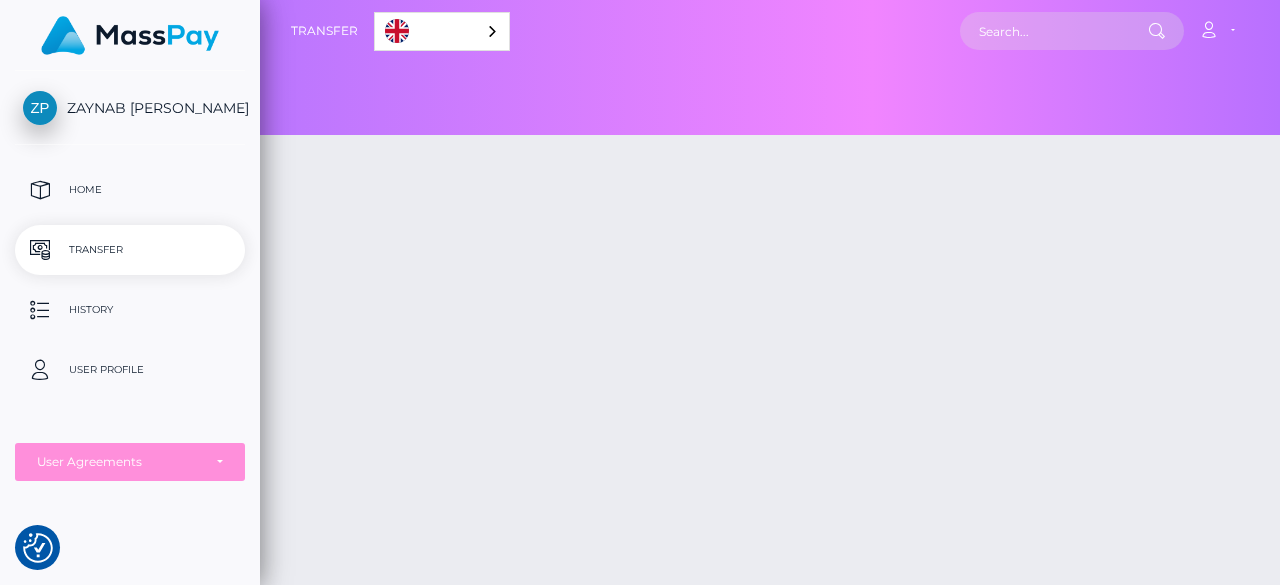 scroll, scrollTop: 0, scrollLeft: 0, axis: both 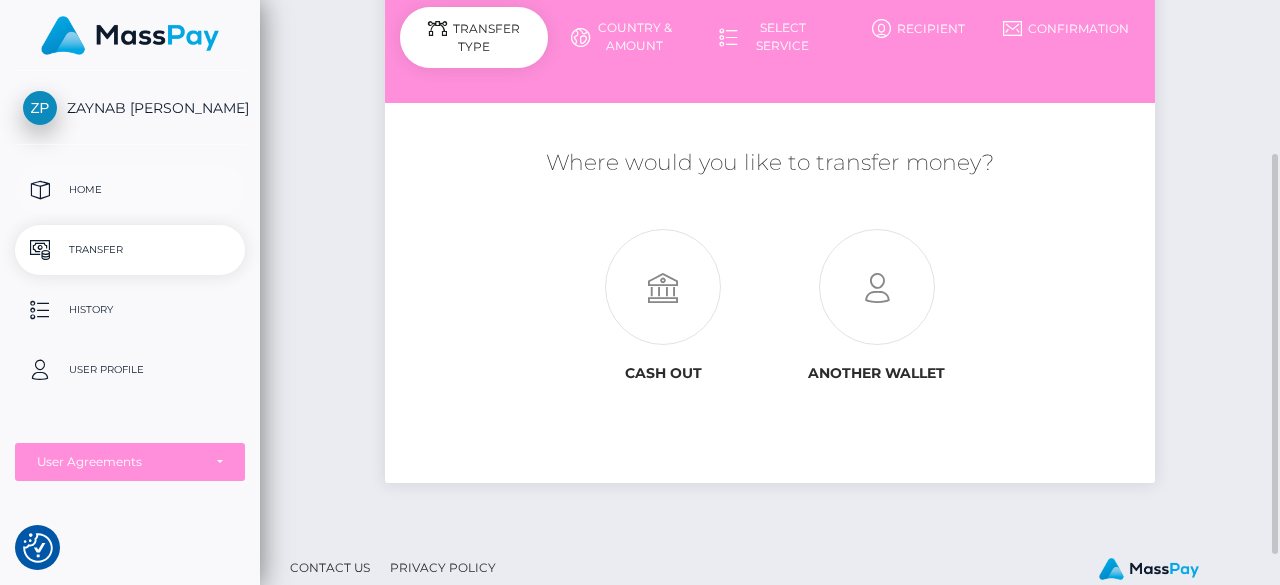 click on "Home" at bounding box center [130, 190] 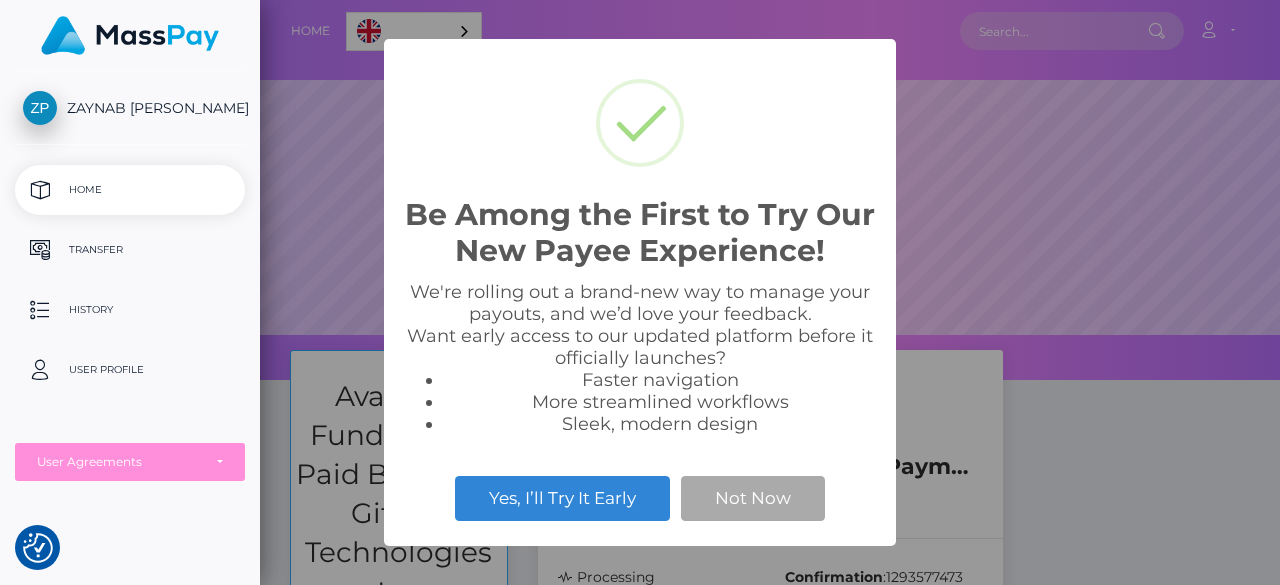 scroll, scrollTop: 0, scrollLeft: 0, axis: both 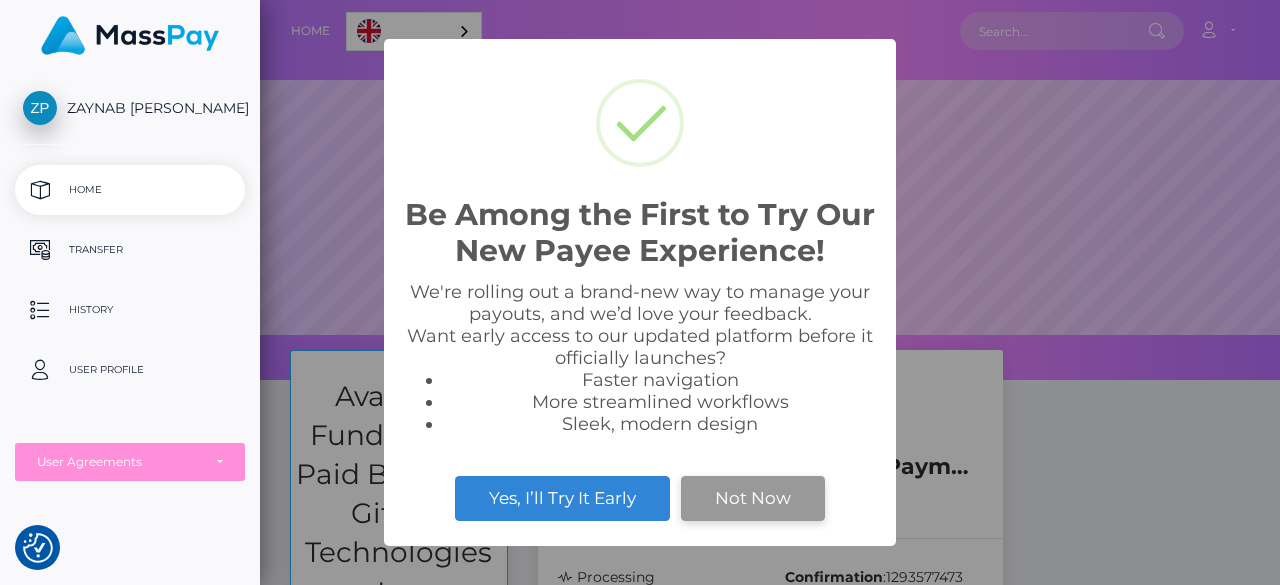 click on "Not Now" at bounding box center (753, 498) 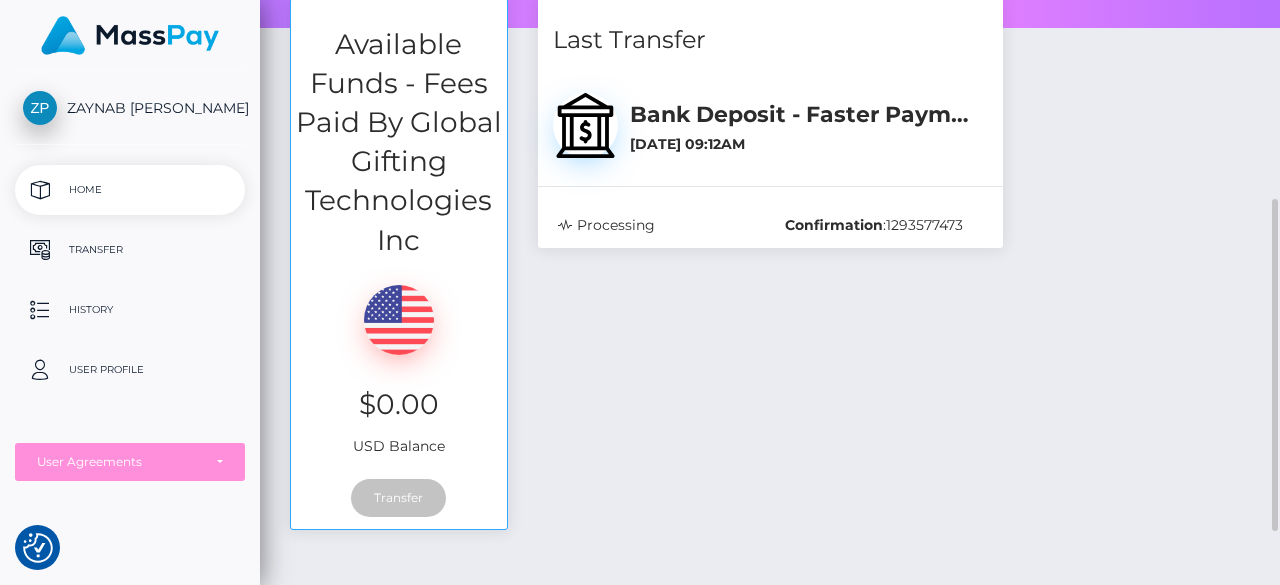 scroll, scrollTop: 350, scrollLeft: 0, axis: vertical 